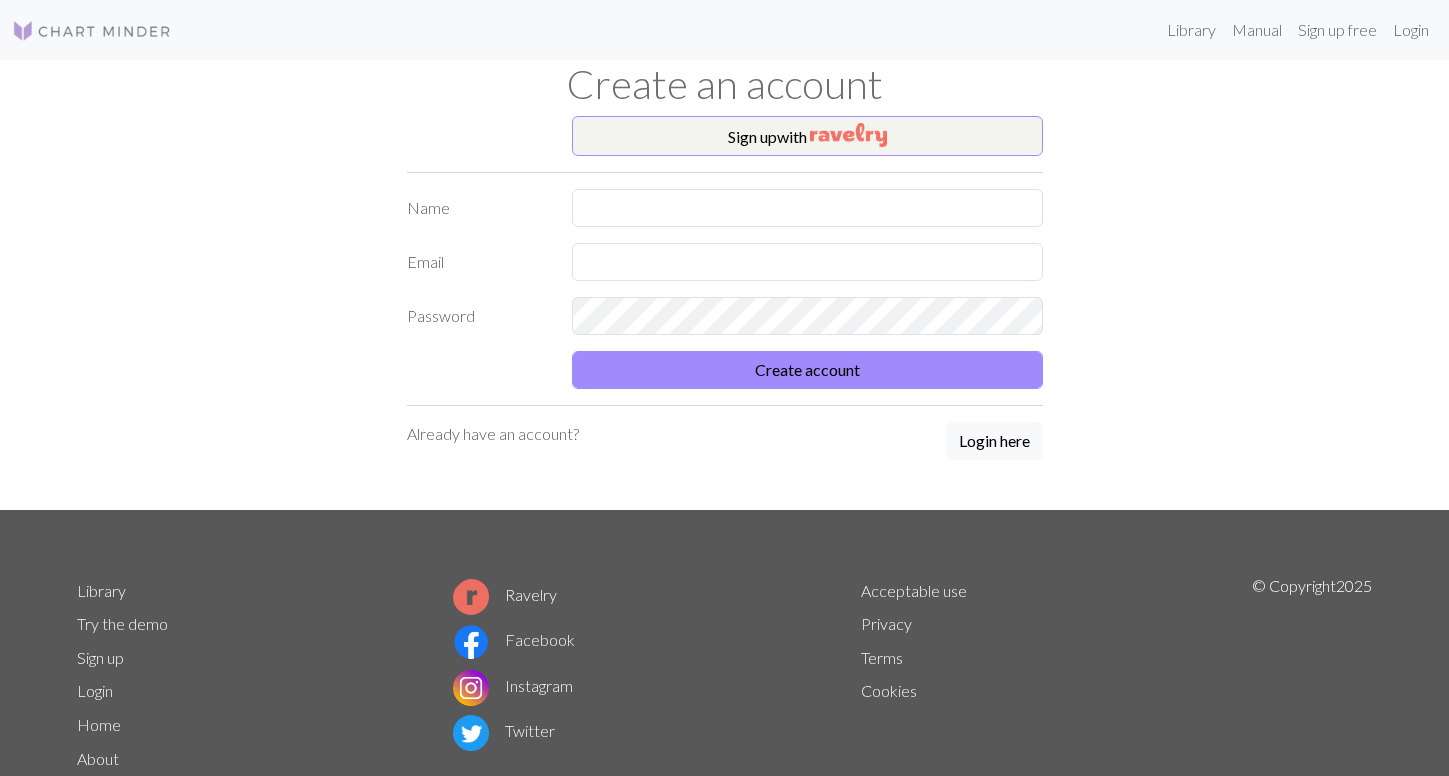 scroll, scrollTop: 0, scrollLeft: 0, axis: both 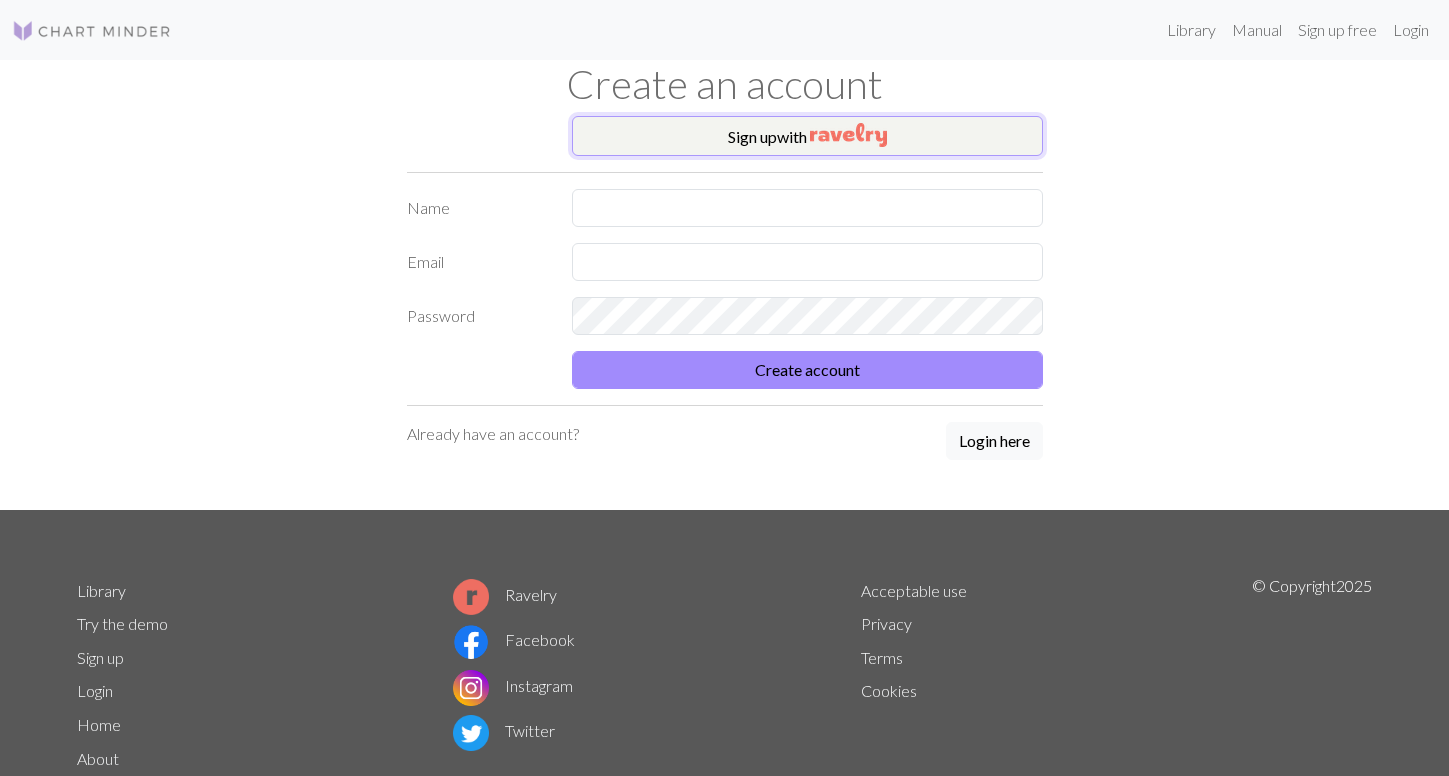 click on "Sign up  with" at bounding box center [807, 136] 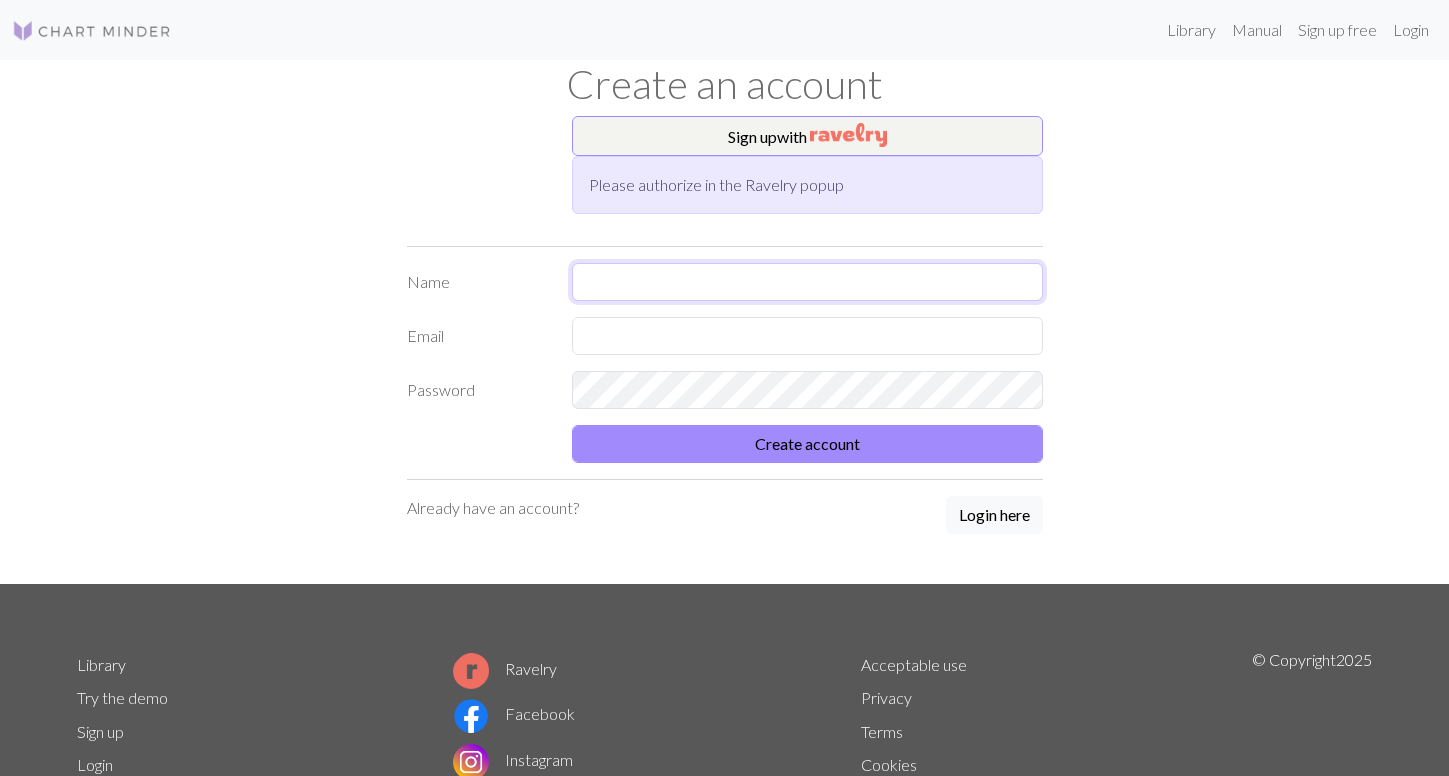 click at bounding box center [807, 282] 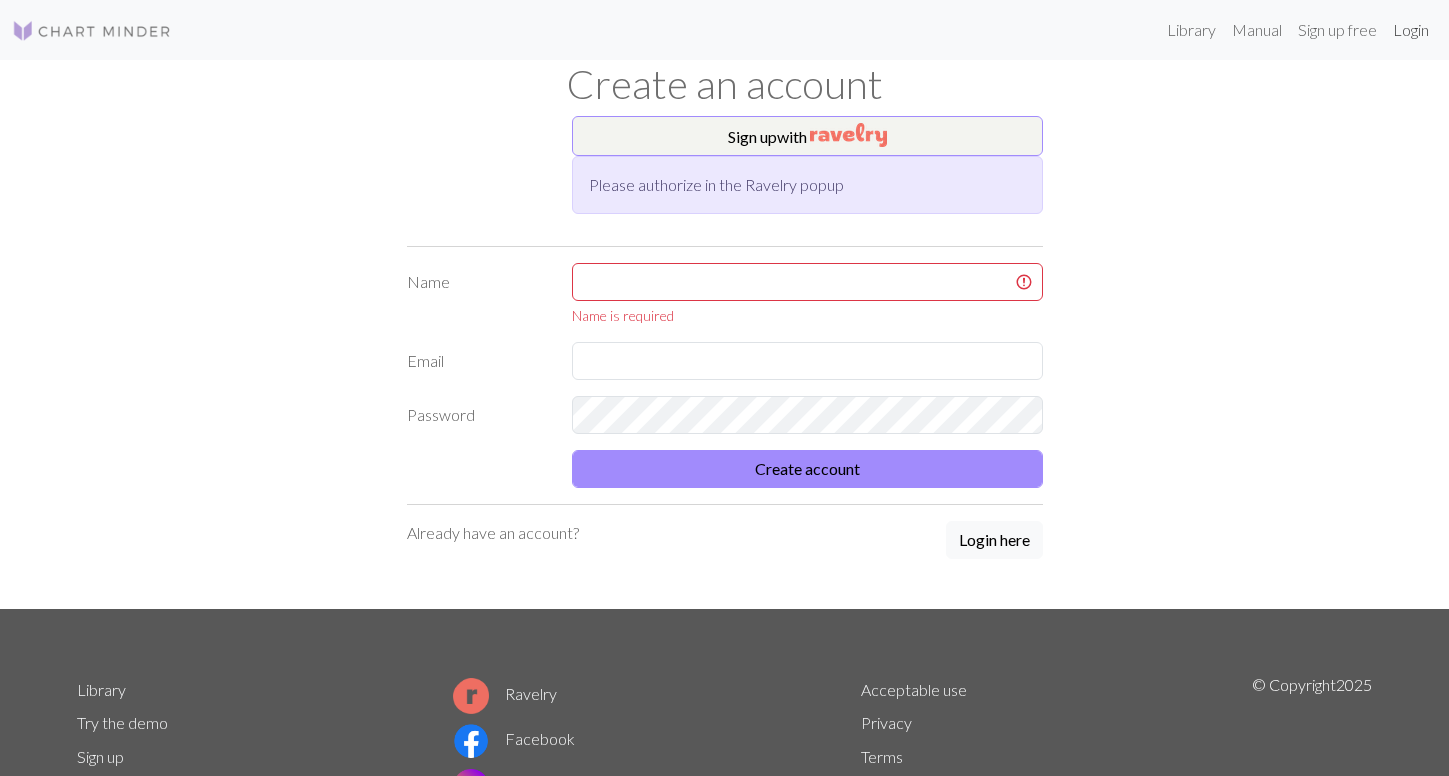 click on "Login" at bounding box center (1411, 30) 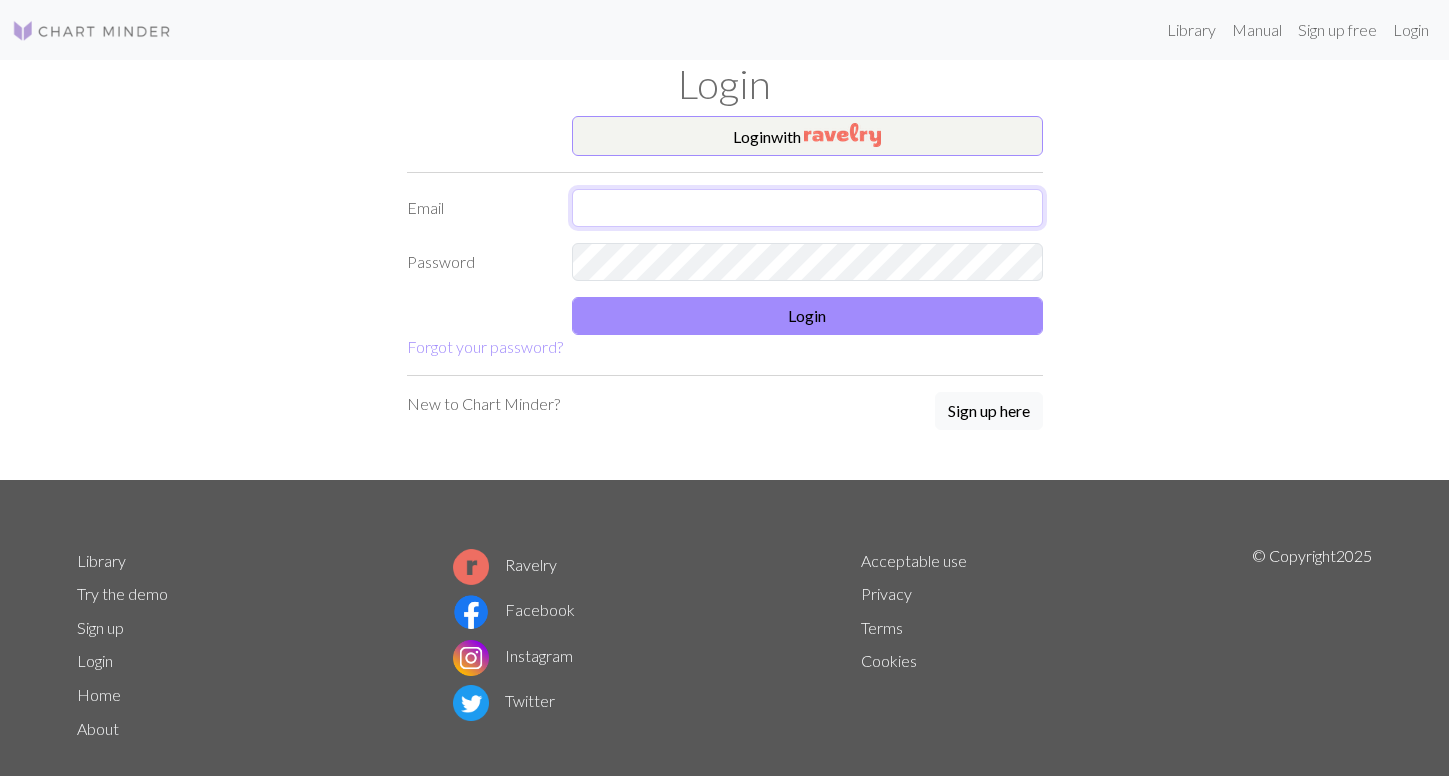 click at bounding box center (807, 208) 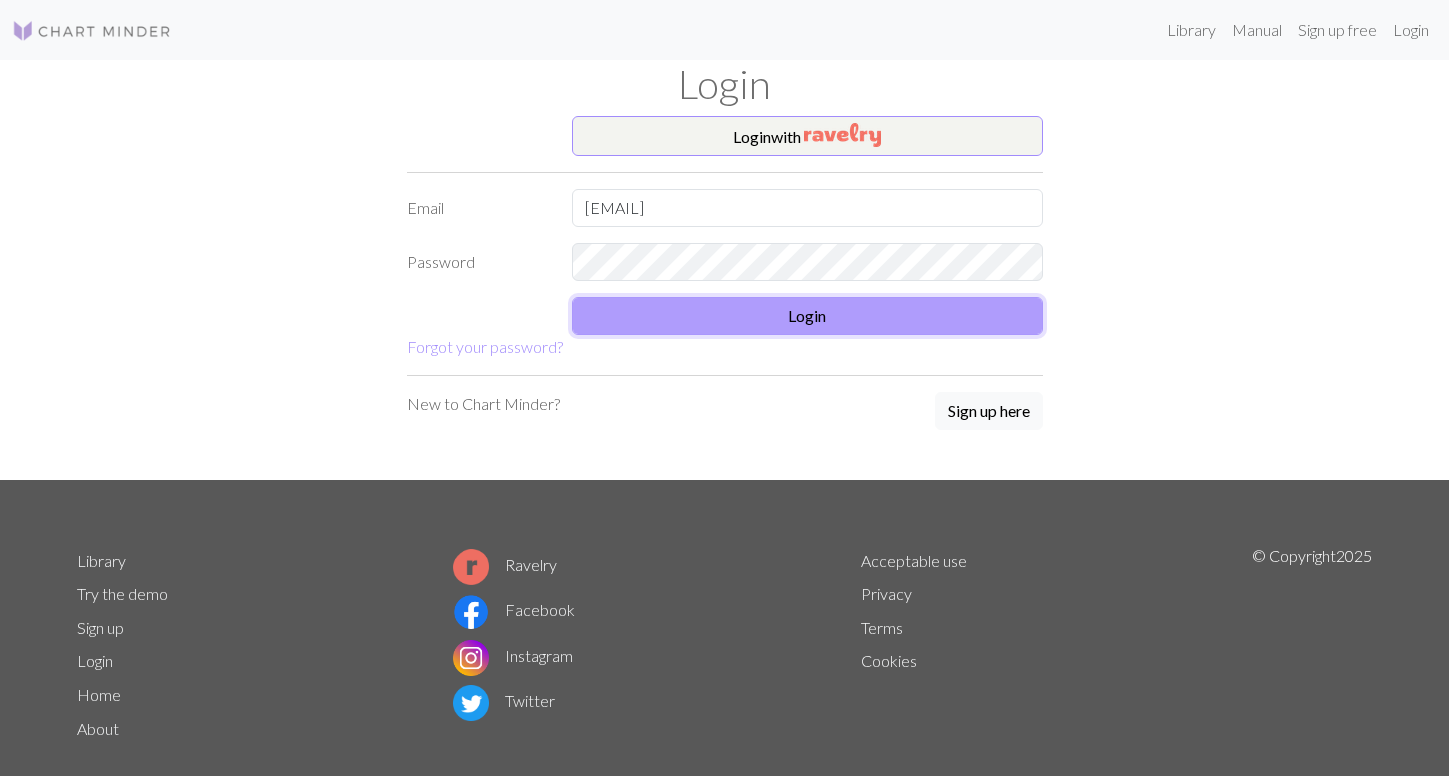 click on "Login" at bounding box center [807, 316] 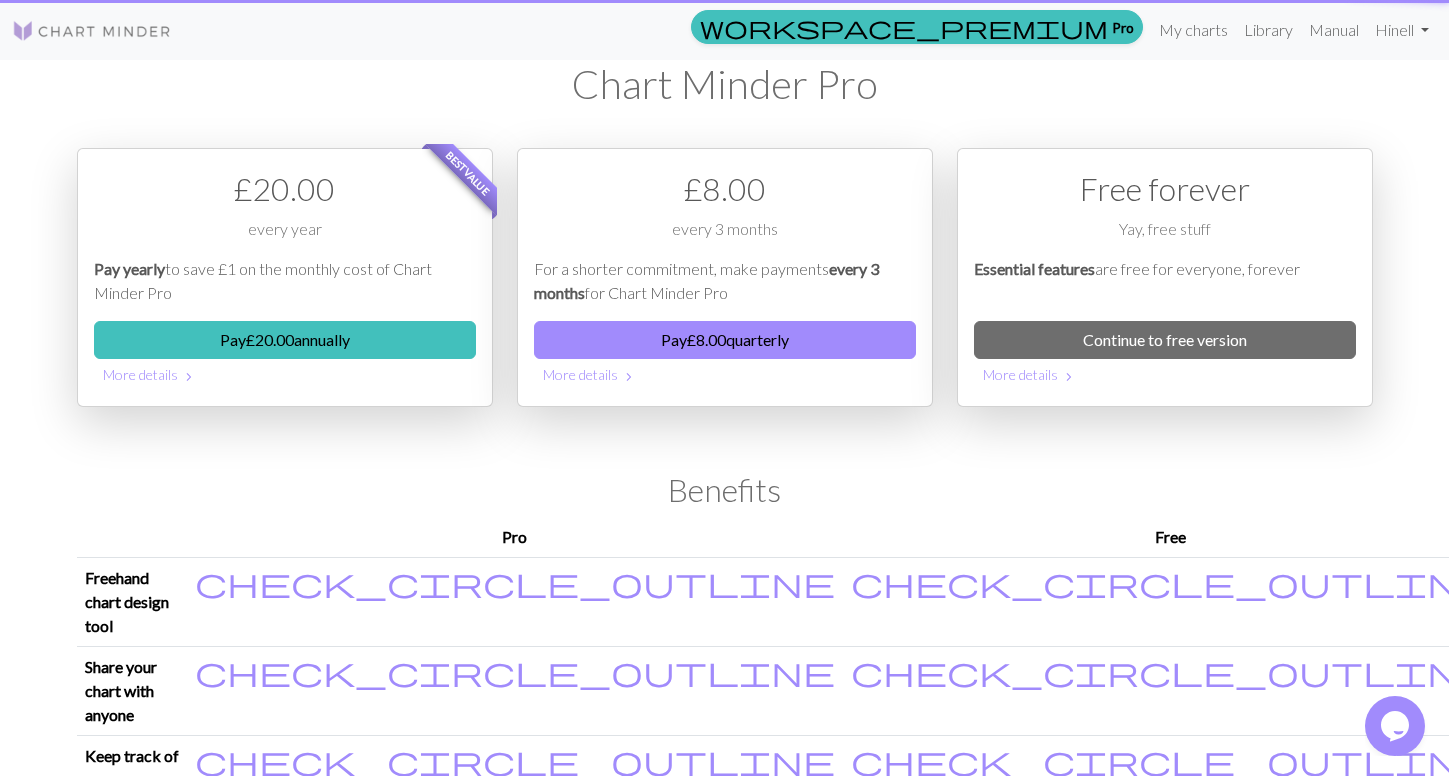 scroll, scrollTop: 0, scrollLeft: 0, axis: both 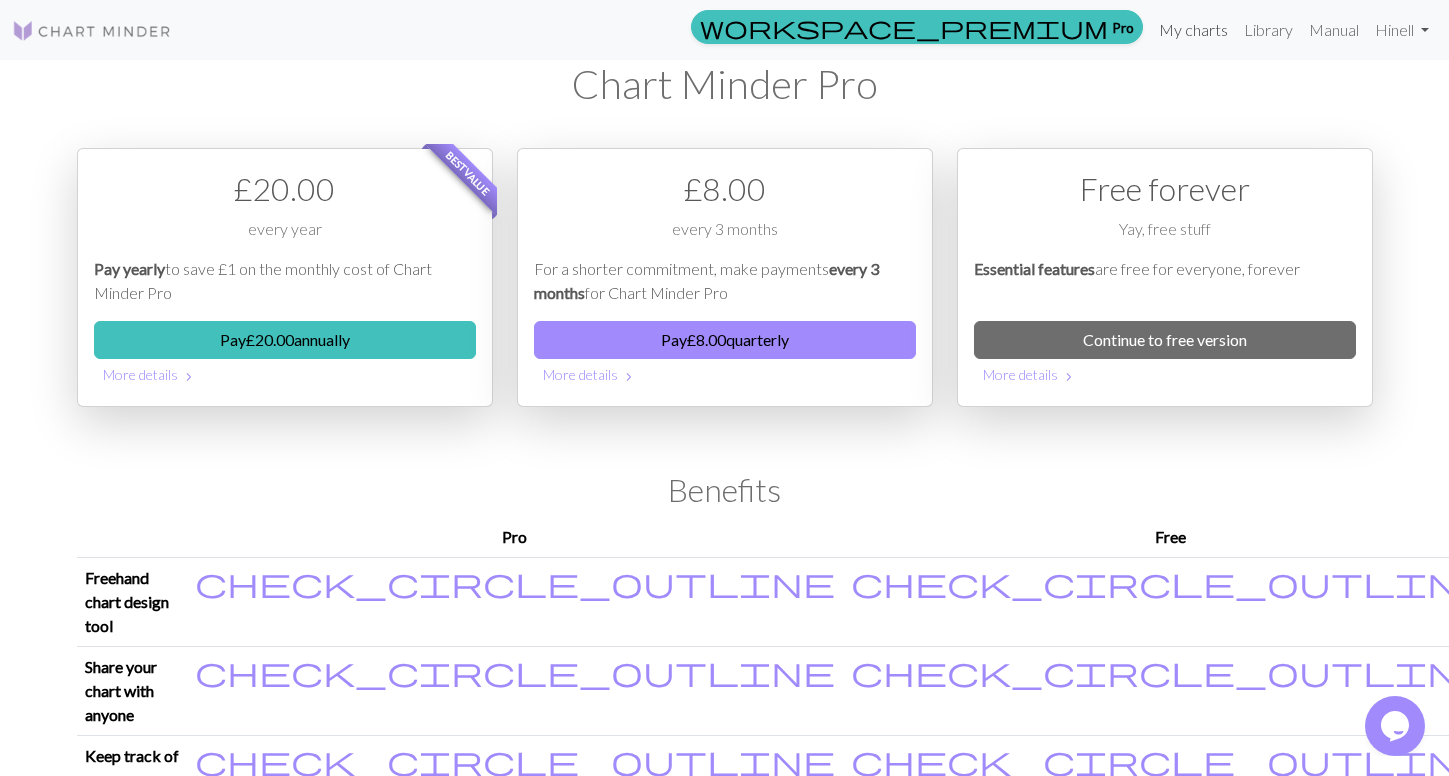 click on "My charts" at bounding box center [1193, 30] 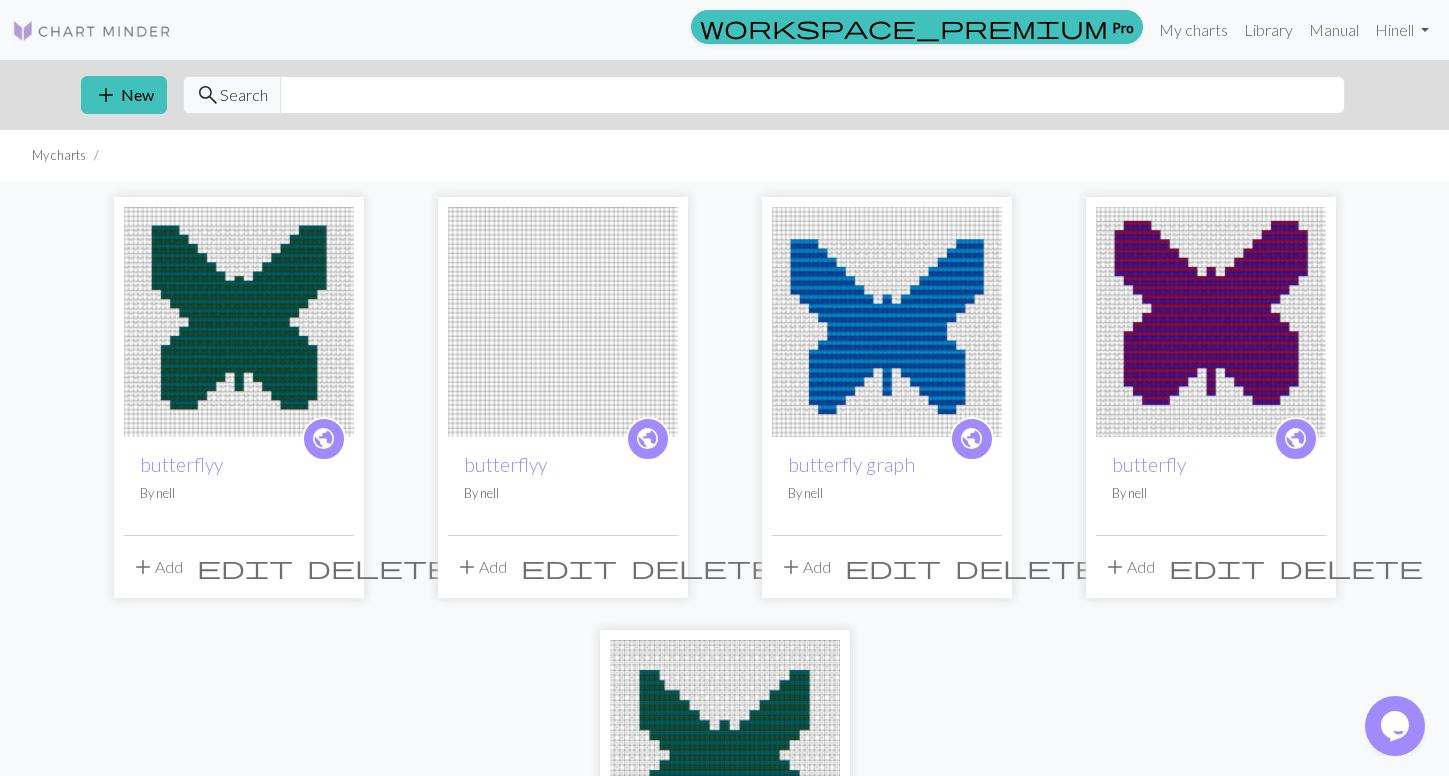 click 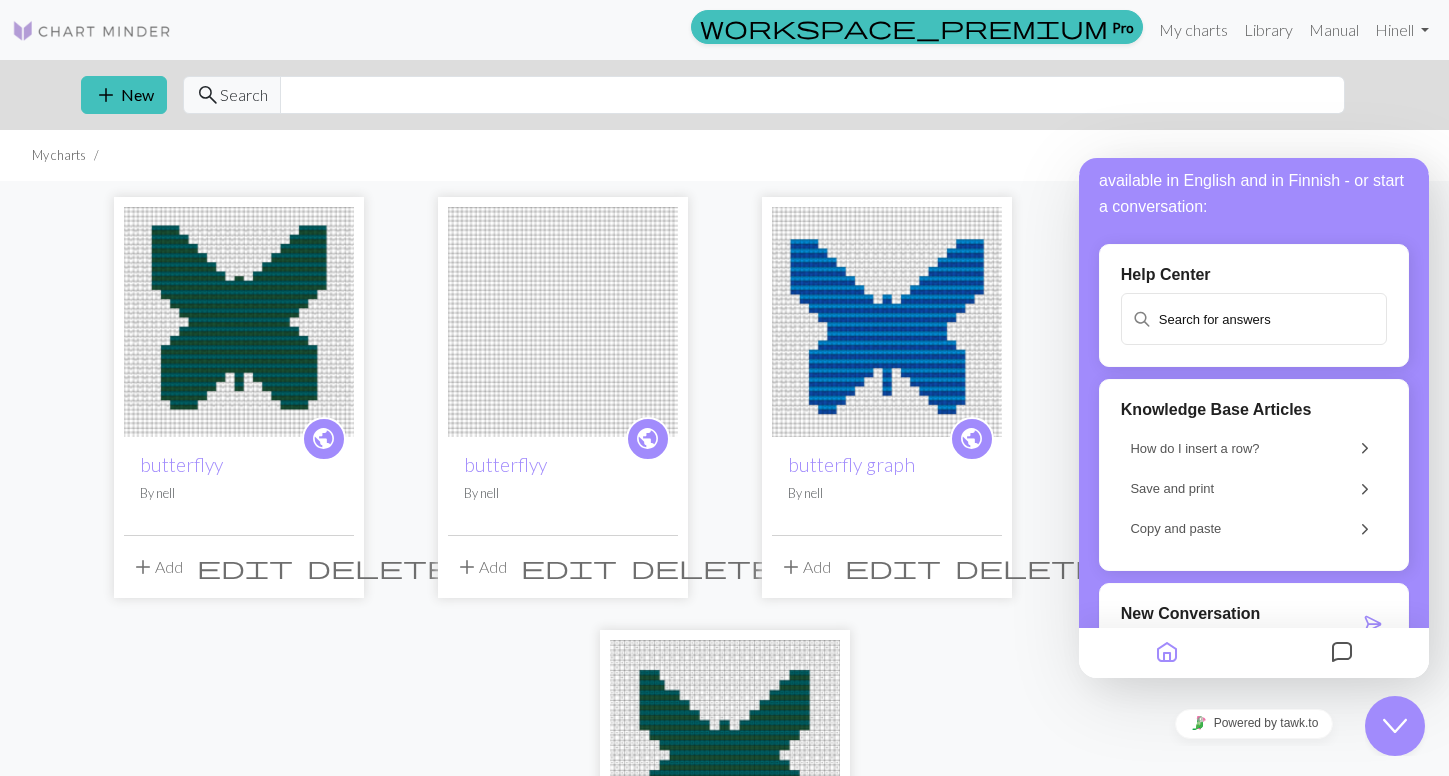 scroll, scrollTop: 162, scrollLeft: 0, axis: vertical 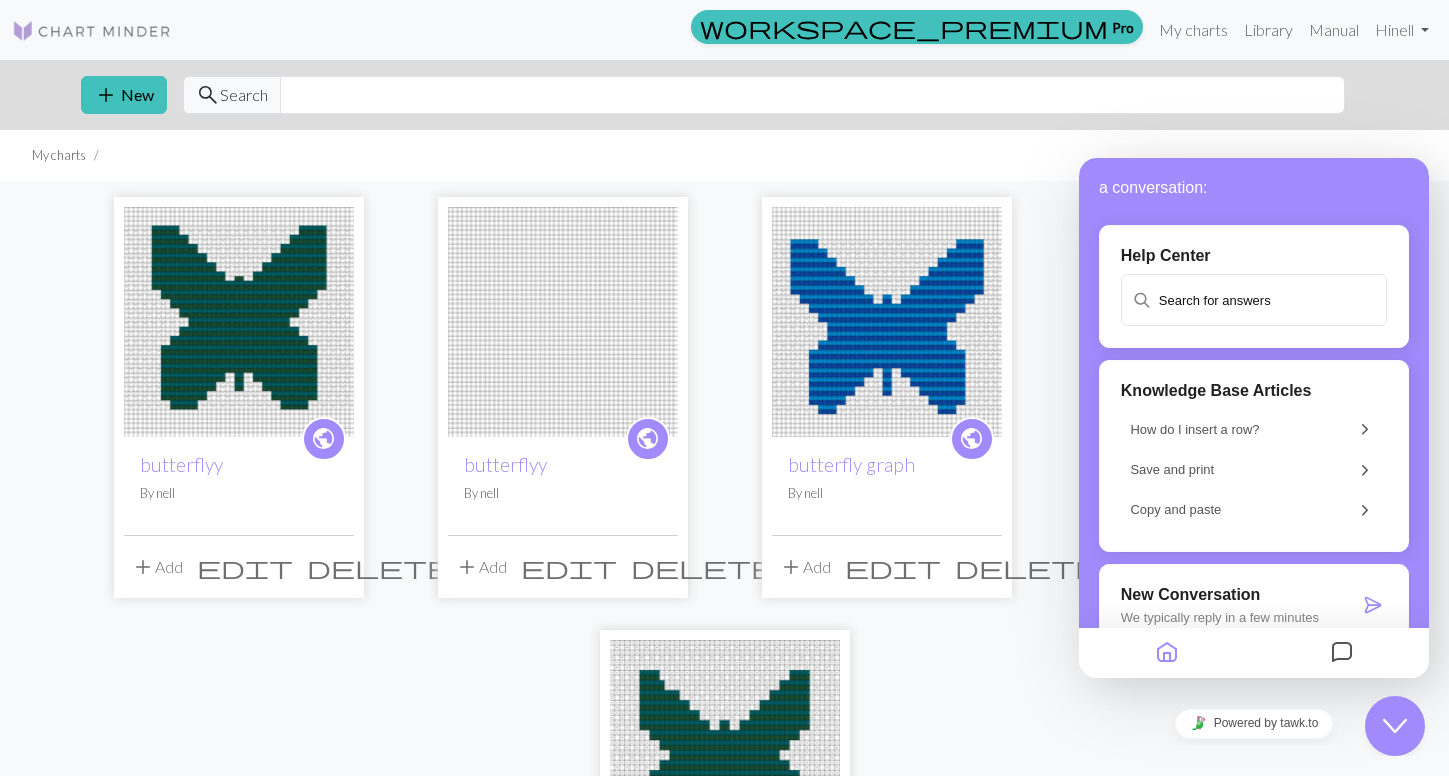 click on "public butterflyy By   [PERSON] add  Add edit delete public butterflyy By   [PERSON] add  Add edit delete public butterfly graph By   [PERSON] add  Add edit delete public butterfly By   [PERSON] add  Add edit delete public butterfly pattern By   [PERSON] add  Add edit delete" at bounding box center (725, 614) 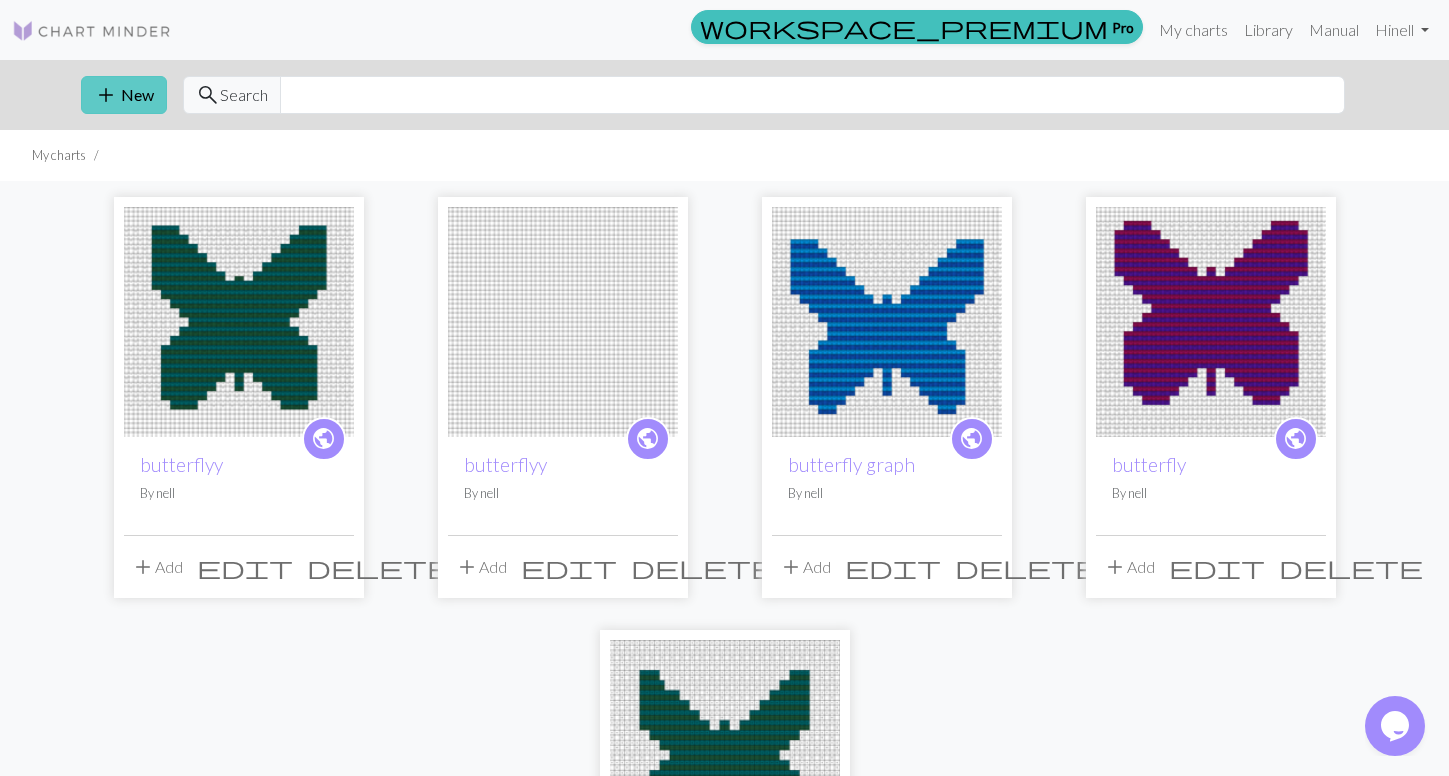 click on "add   New" at bounding box center (124, 95) 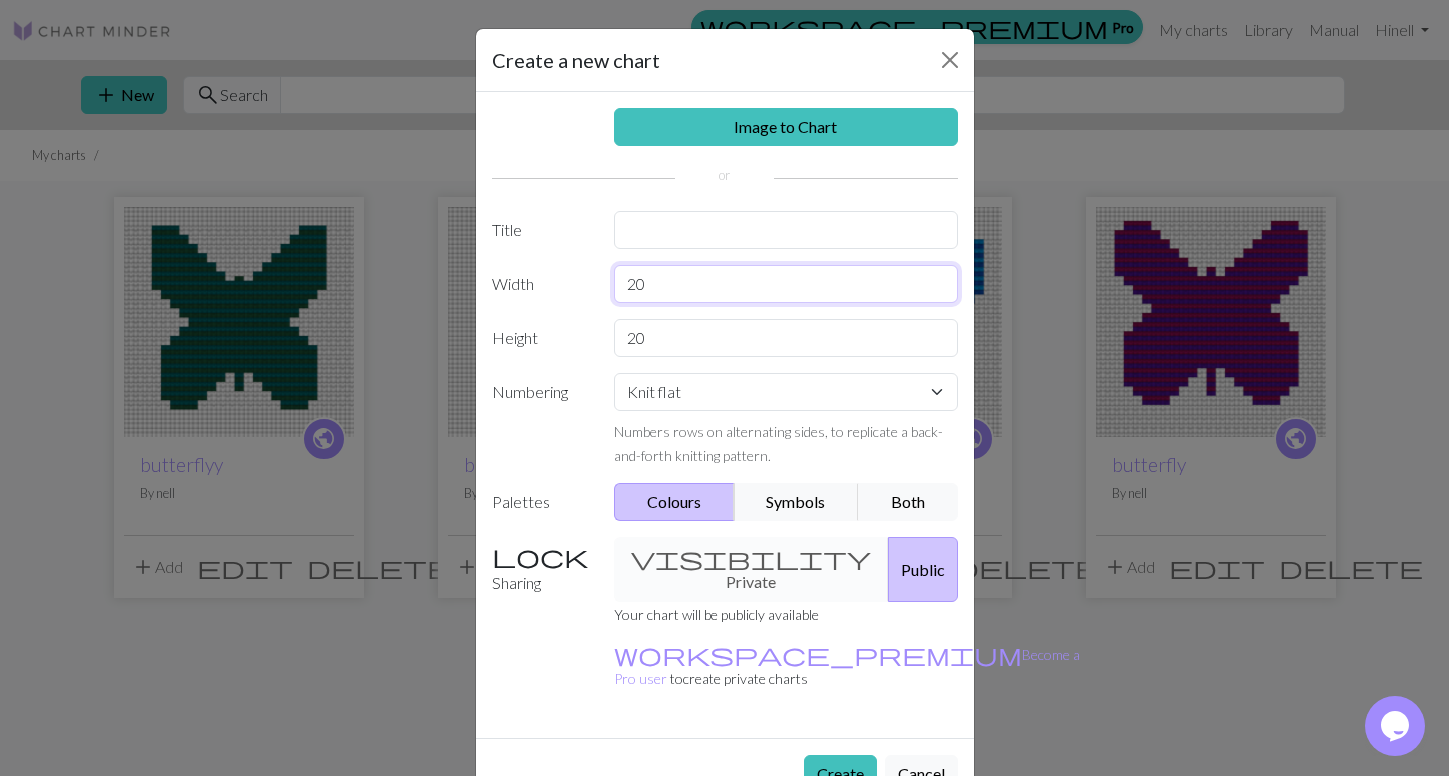 click on "20" at bounding box center (786, 284) 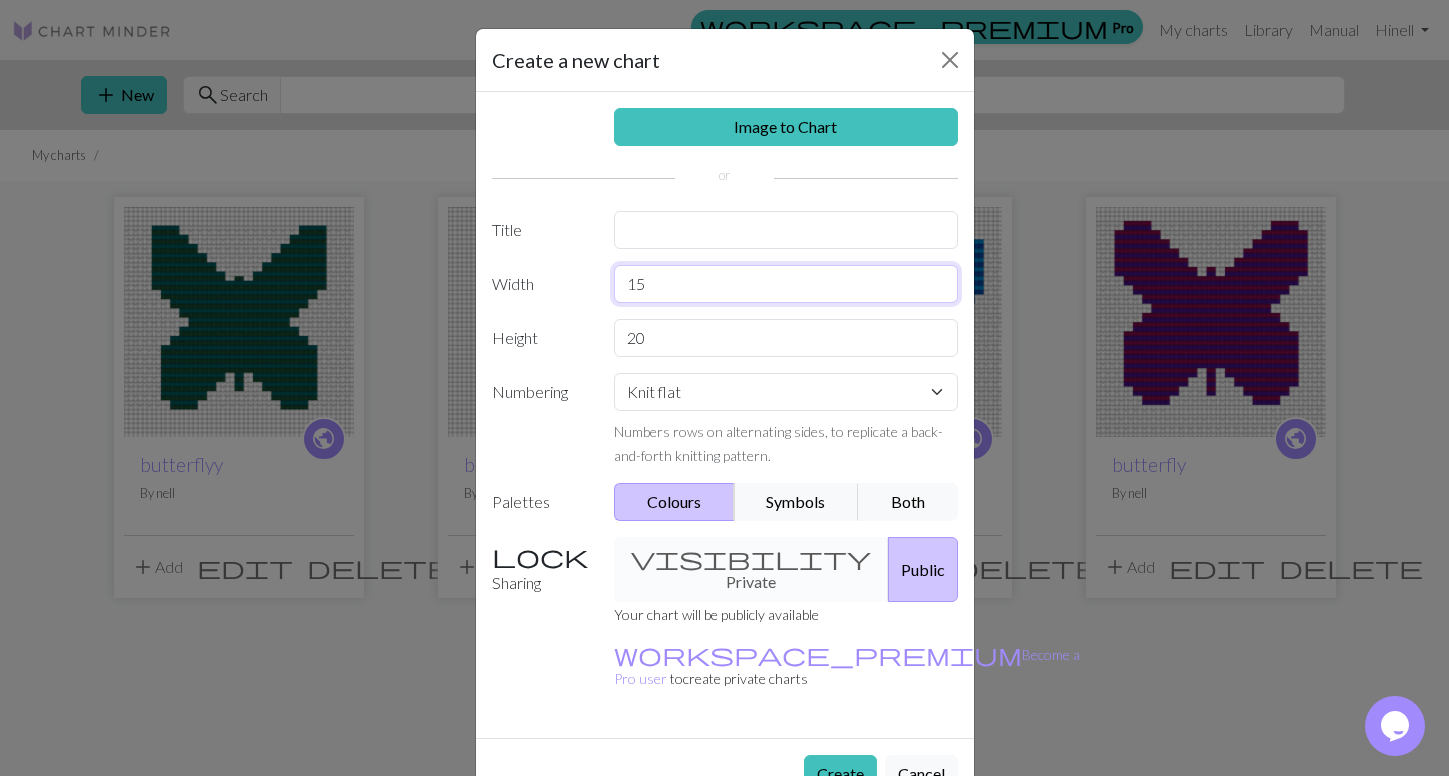 type on "15" 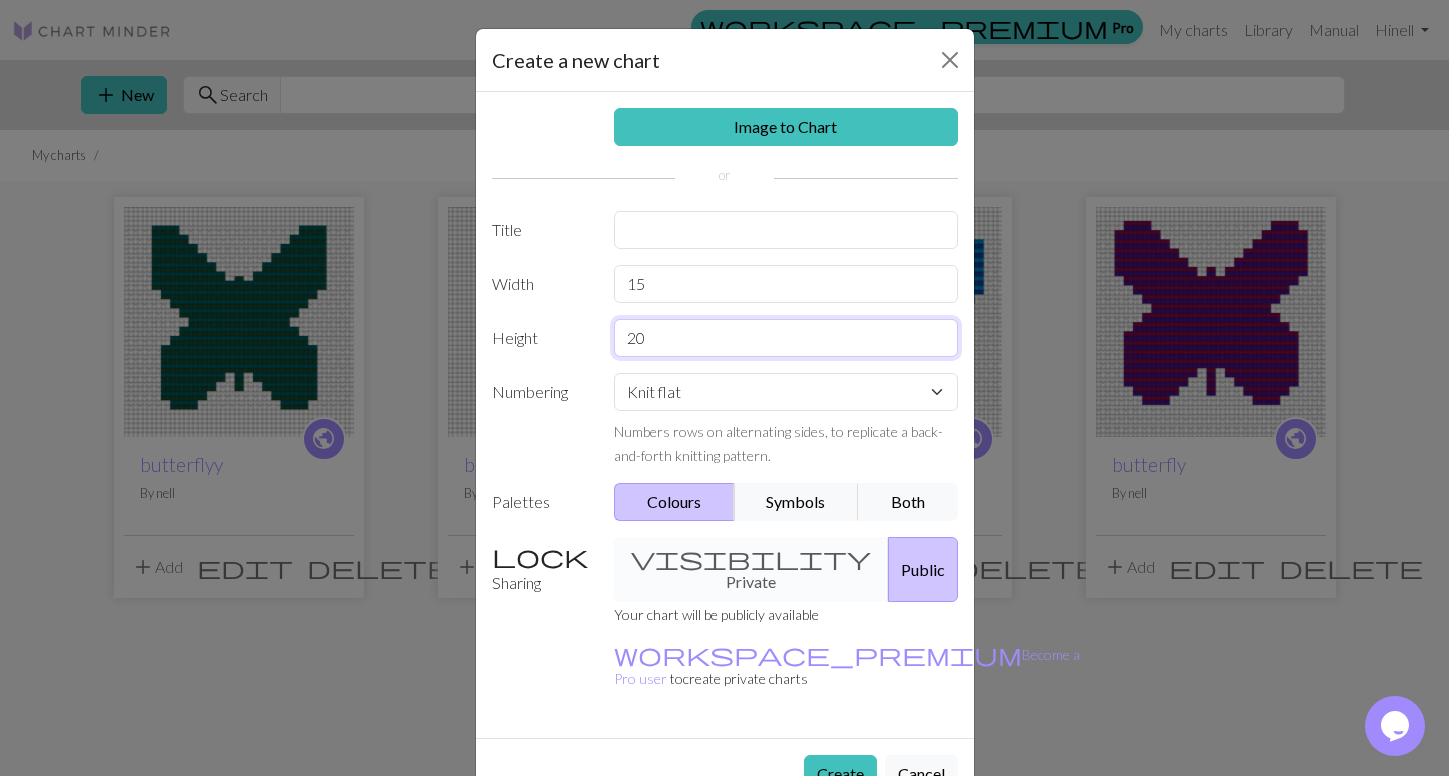 click on "20" at bounding box center (786, 338) 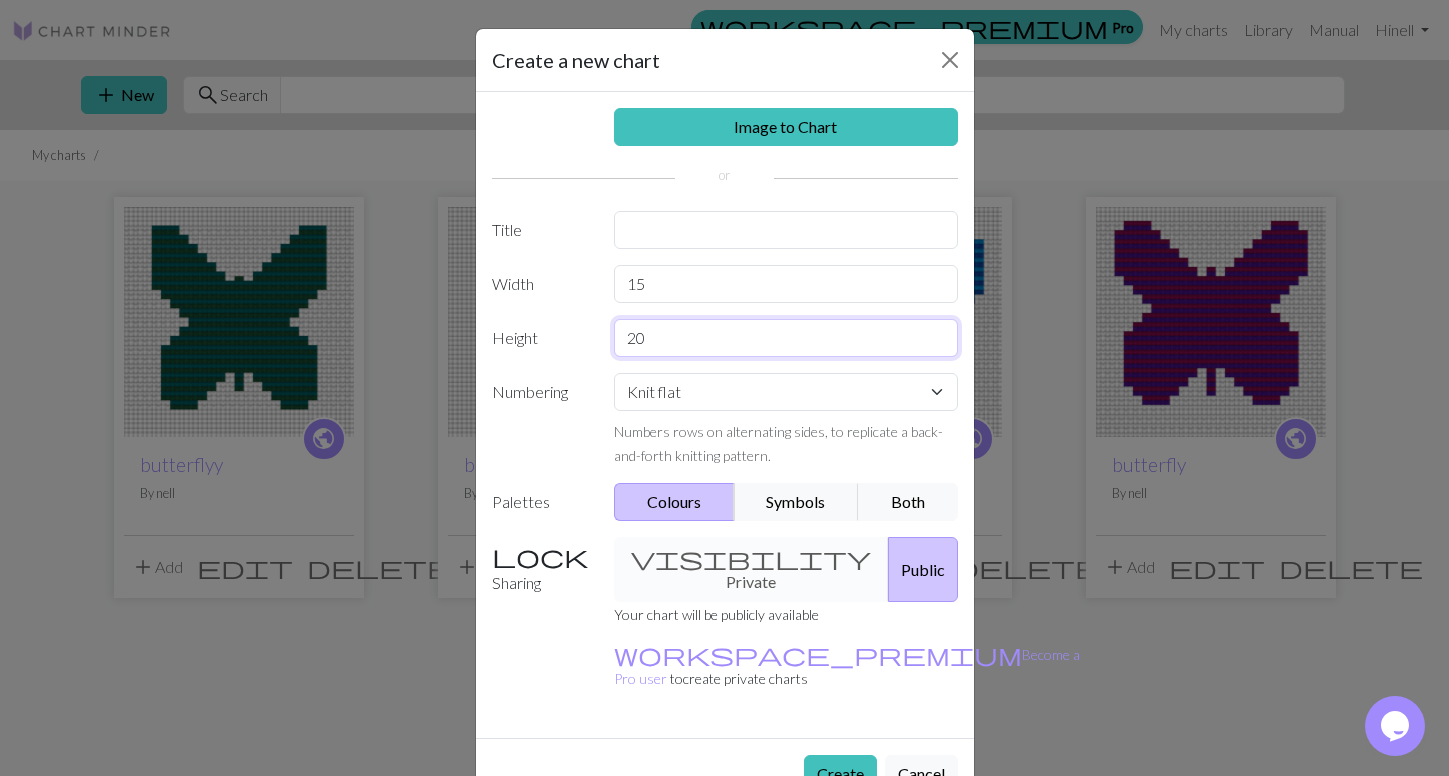 drag, startPoint x: 731, startPoint y: 342, endPoint x: 594, endPoint y: 342, distance: 137 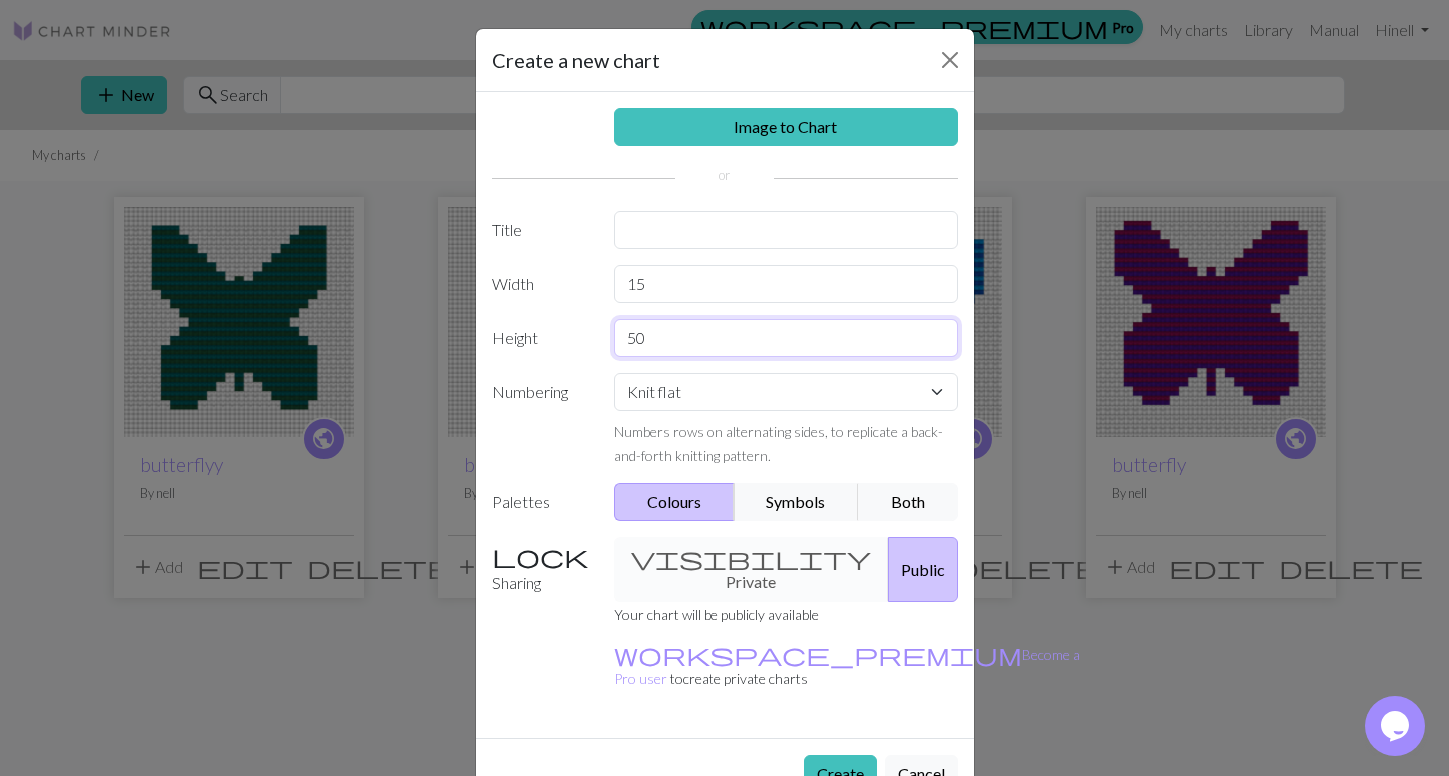 type on "50" 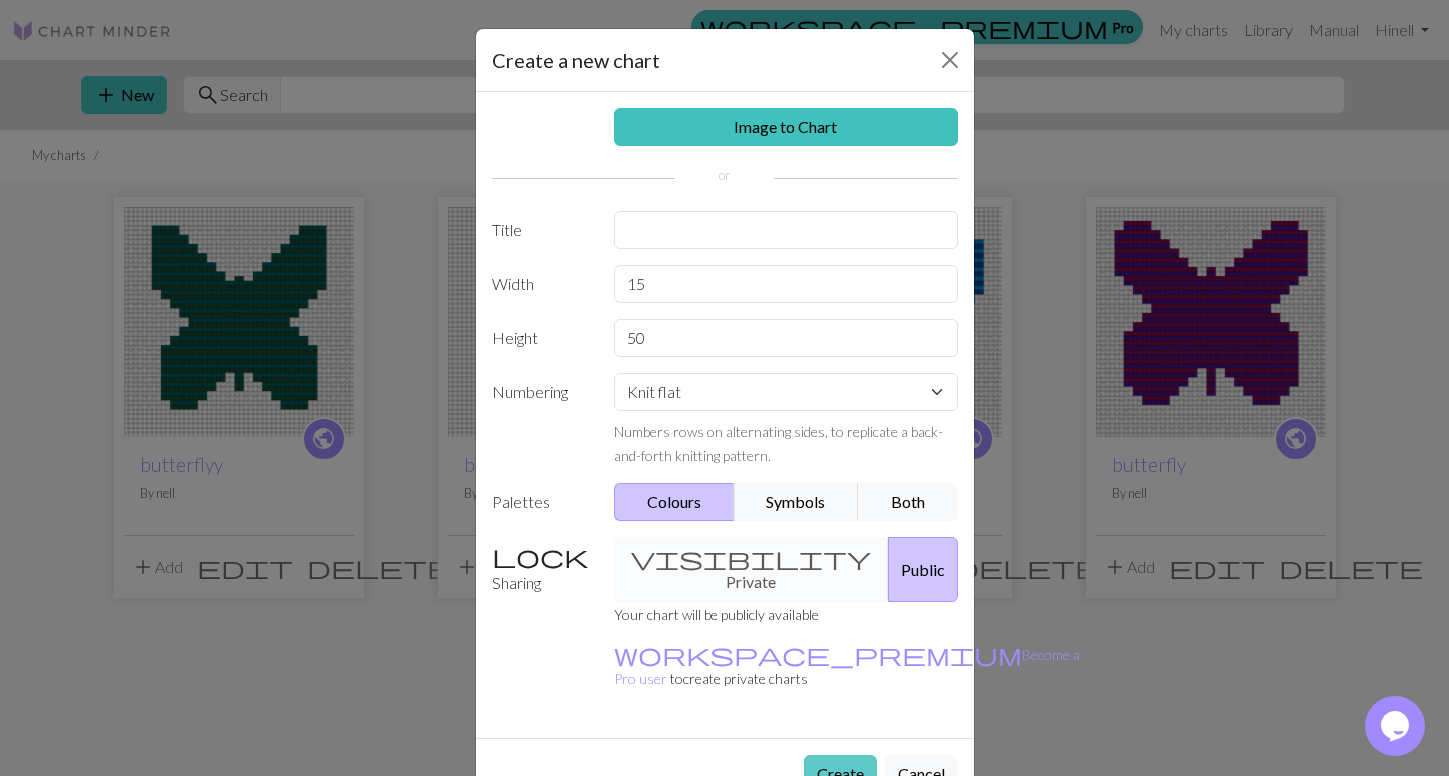 click on "Create" at bounding box center (840, 774) 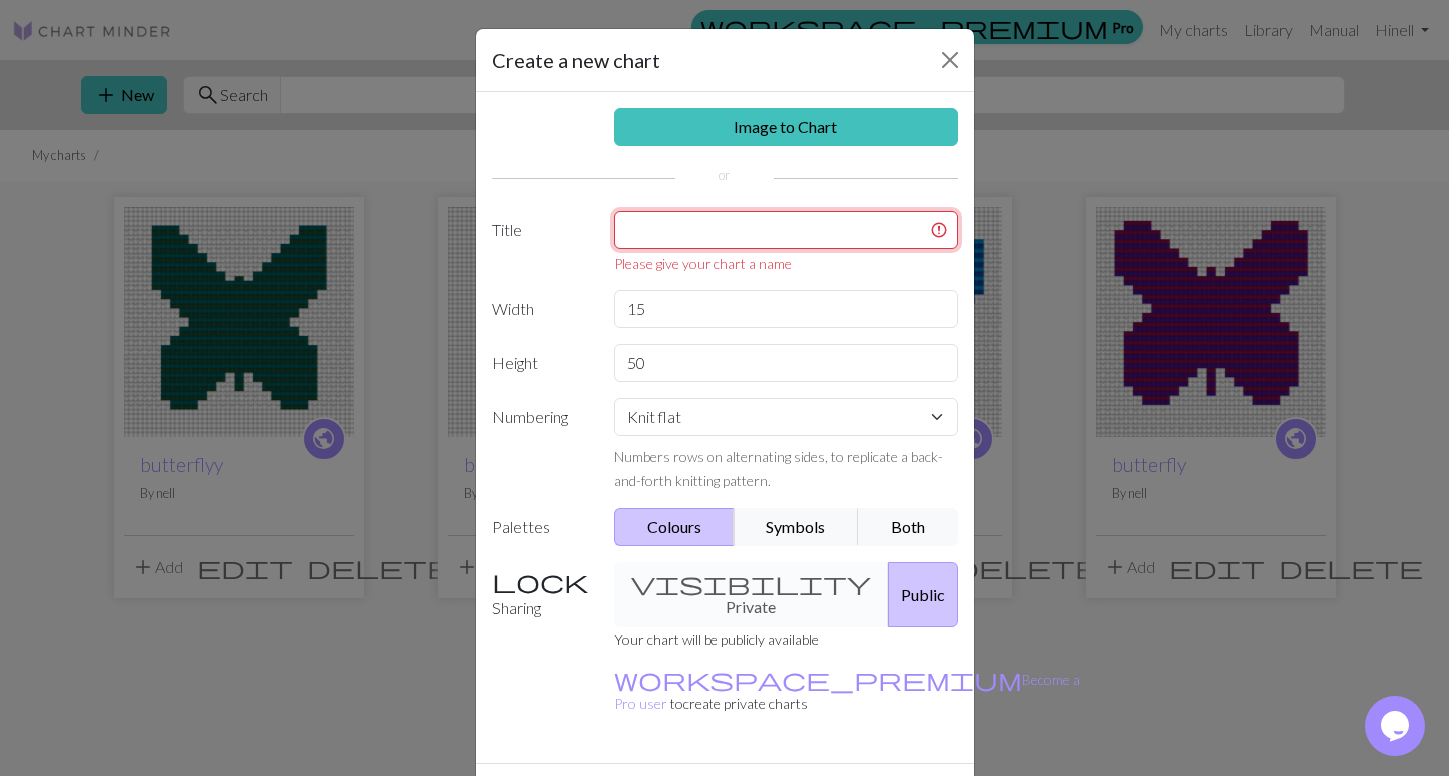 click at bounding box center [786, 230] 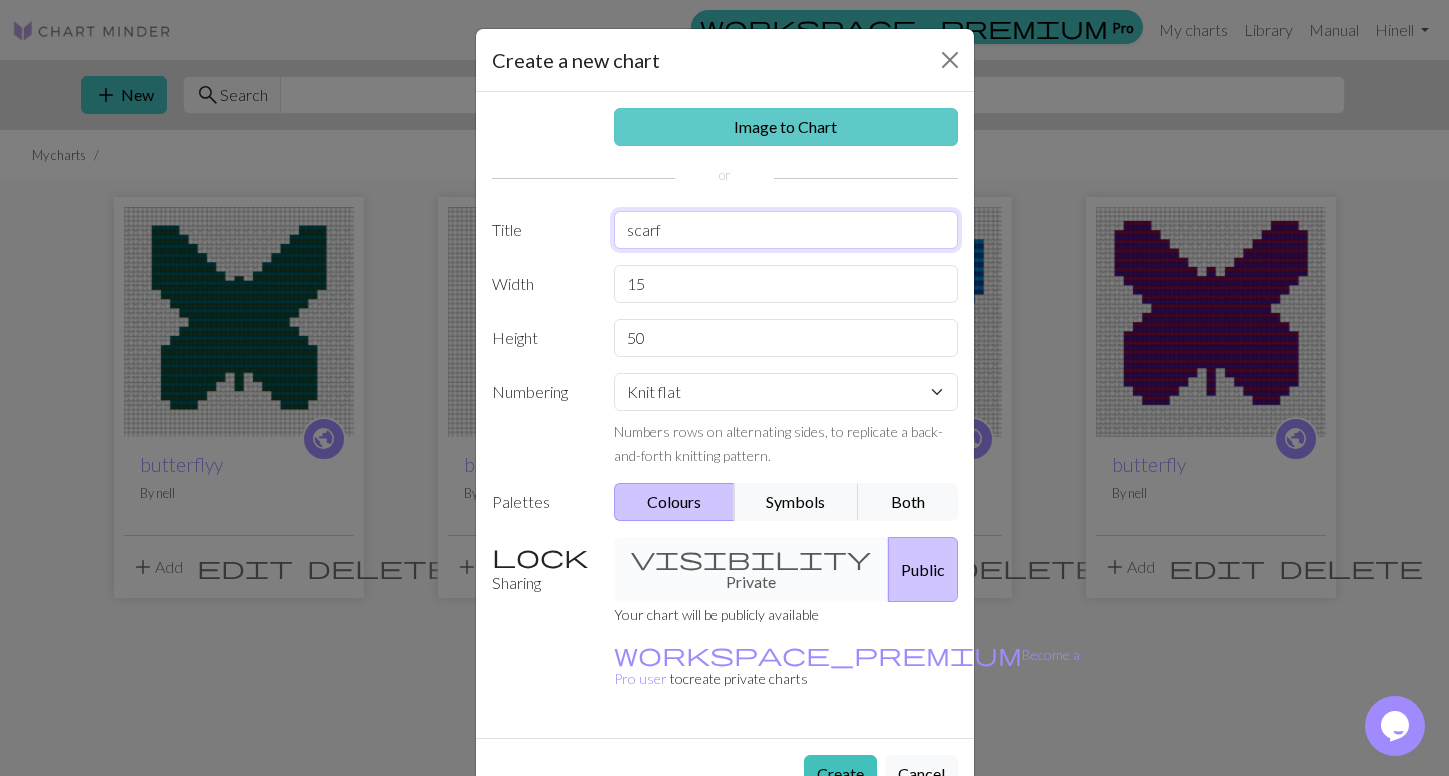 type on "scarf" 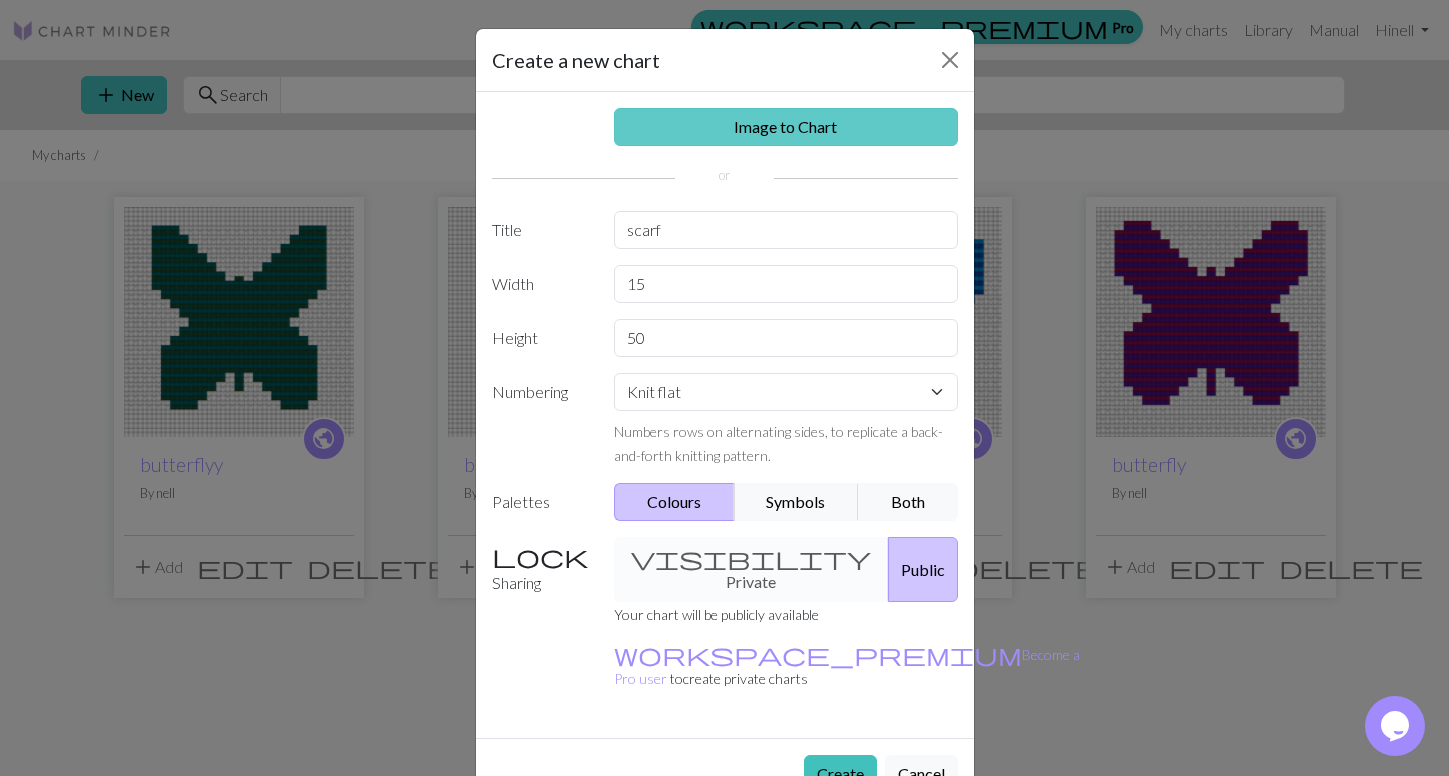 click on "Image to Chart" at bounding box center (786, 127) 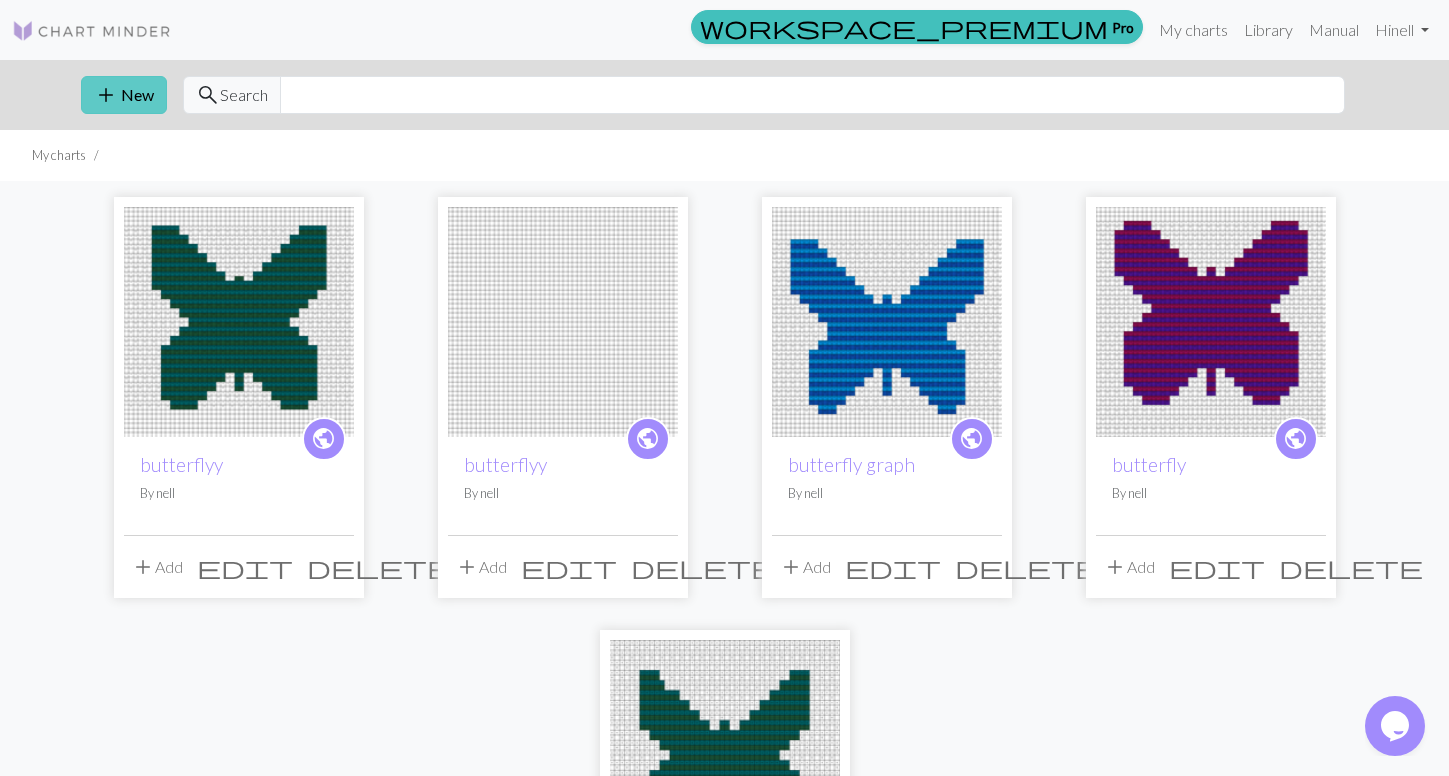click on "add   New" at bounding box center [124, 95] 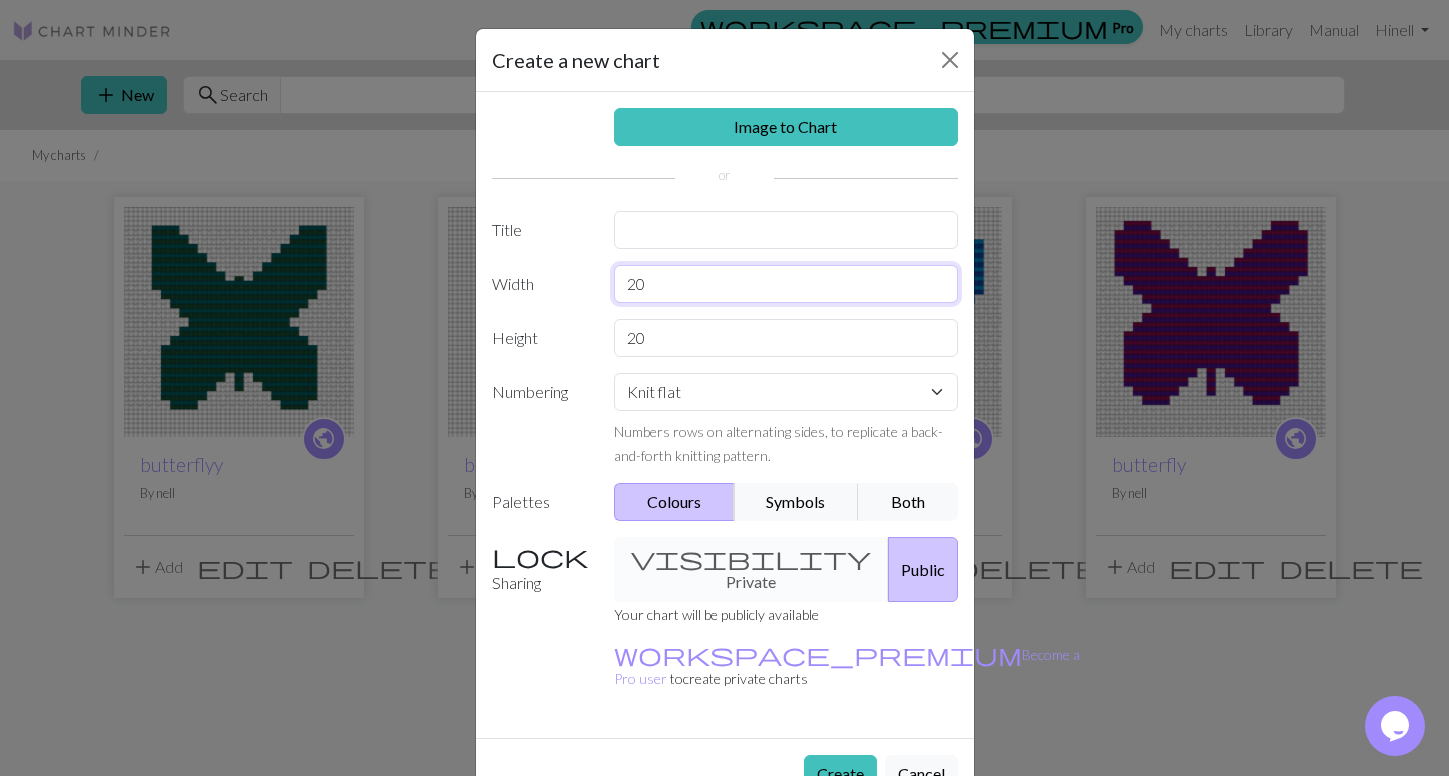 drag, startPoint x: 791, startPoint y: 292, endPoint x: 537, endPoint y: 280, distance: 254.28331 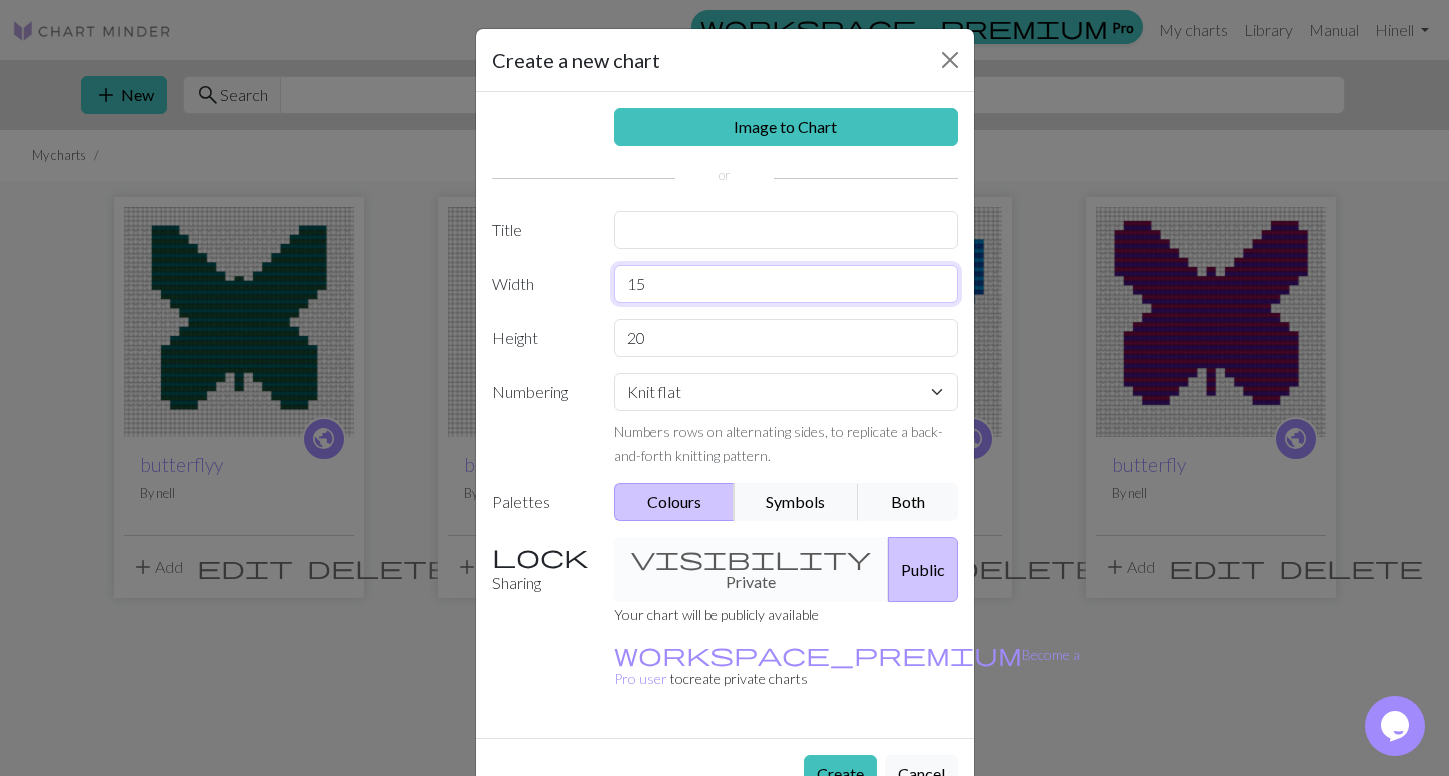 type on "15" 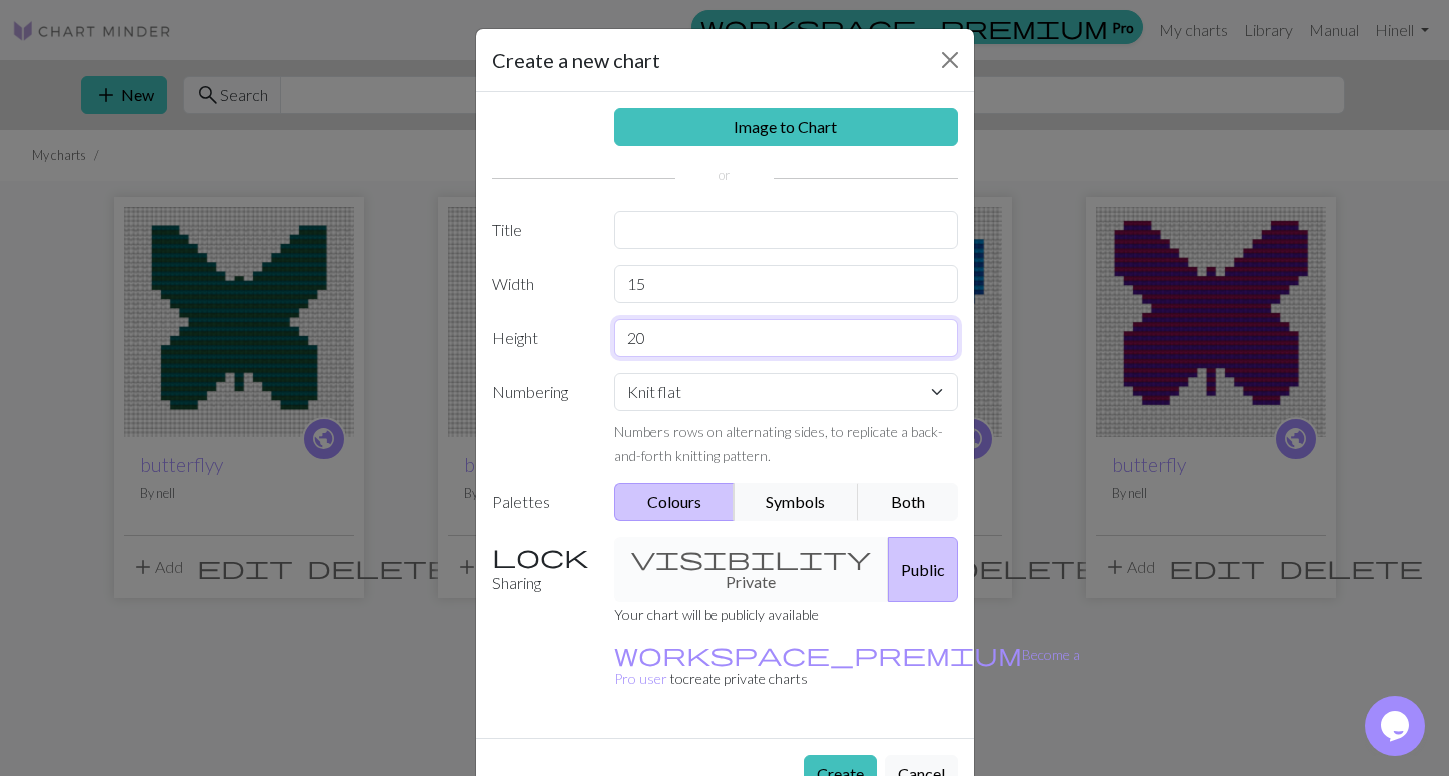 drag, startPoint x: 682, startPoint y: 344, endPoint x: 593, endPoint y: 338, distance: 89.20202 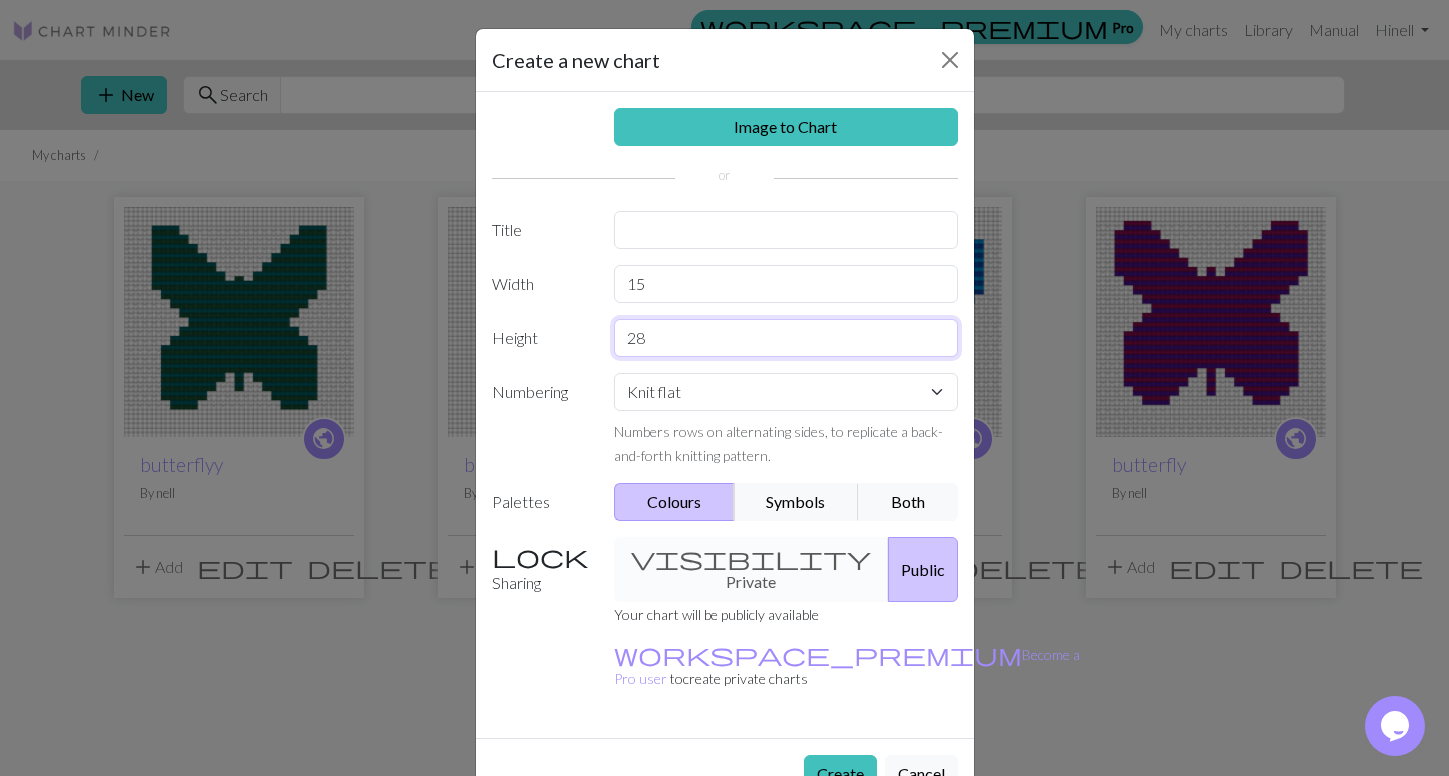 type on "2" 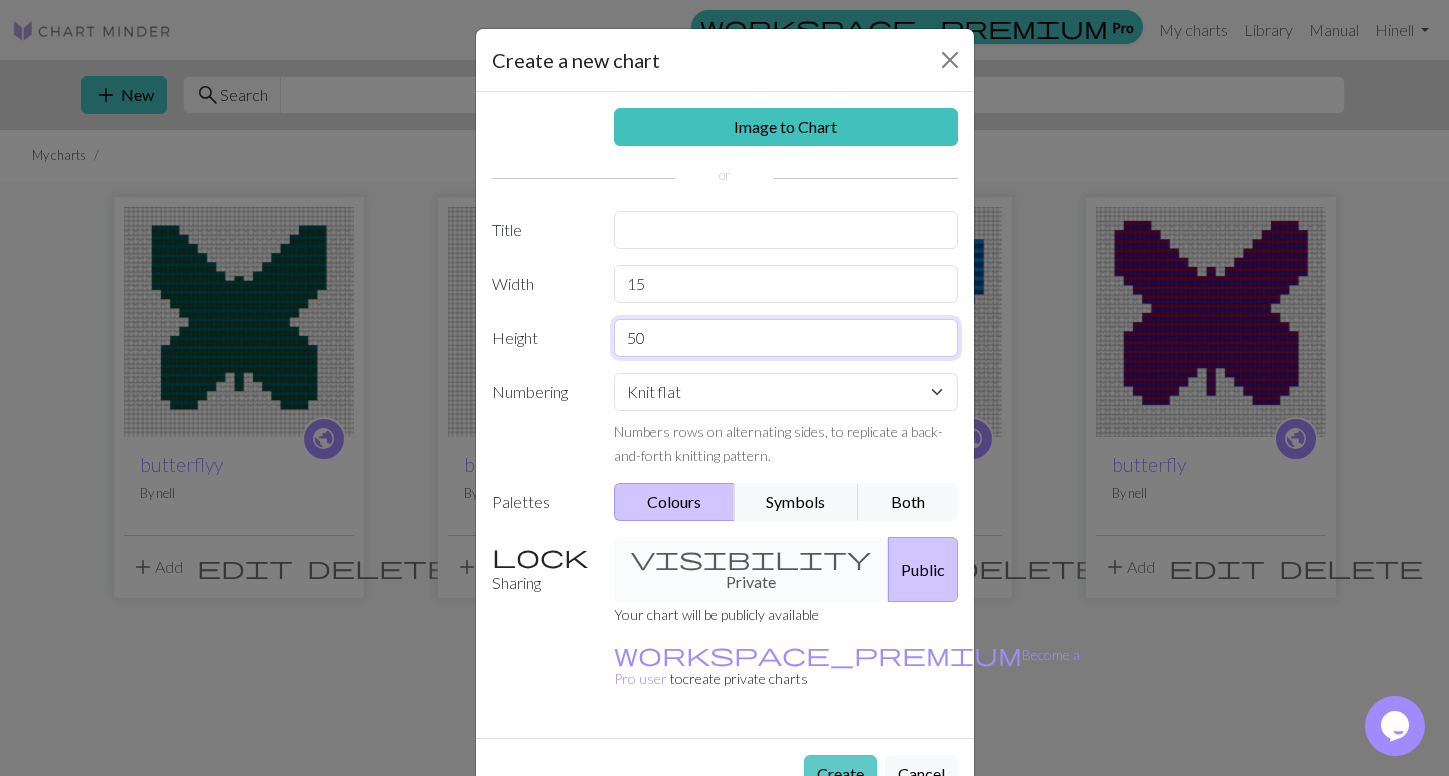 type on "50" 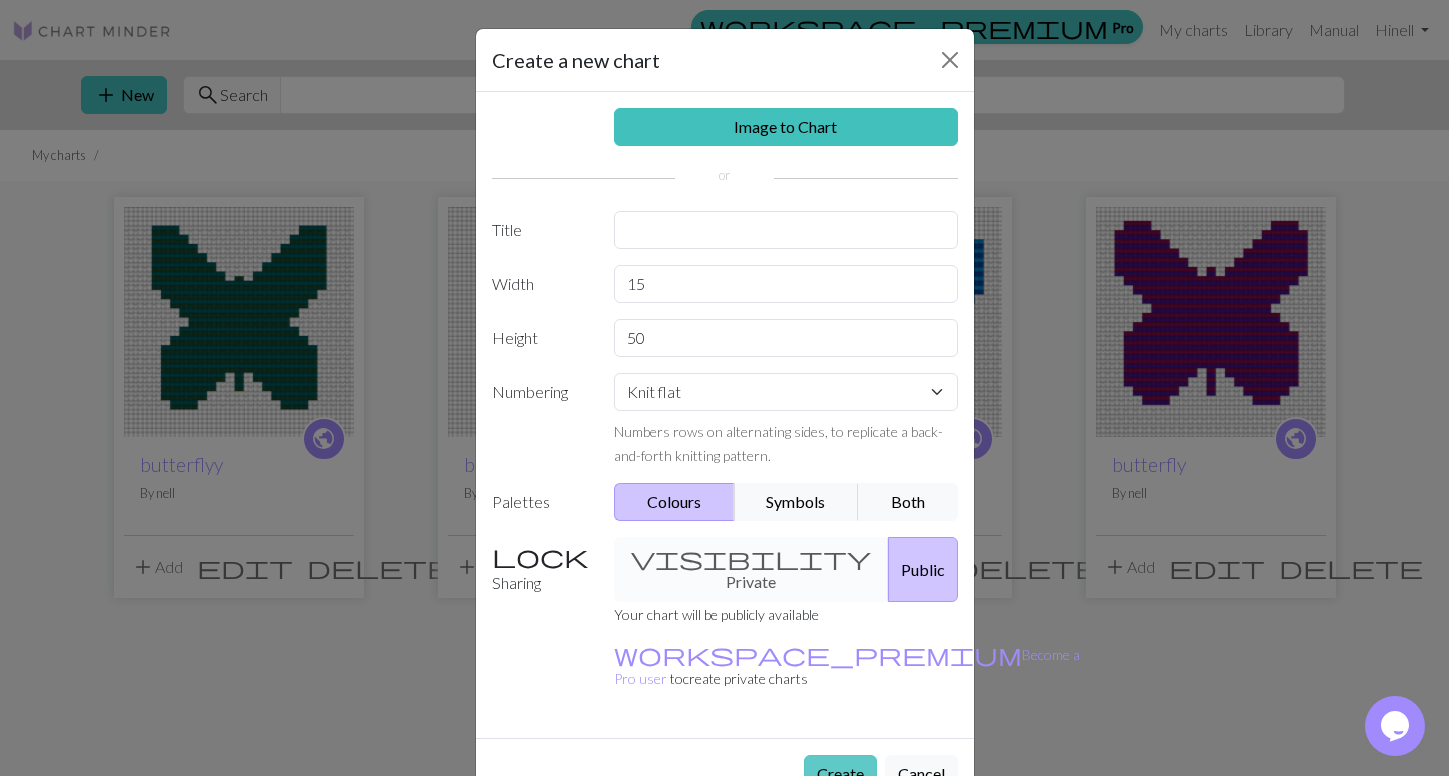 click on "Create" at bounding box center [840, 774] 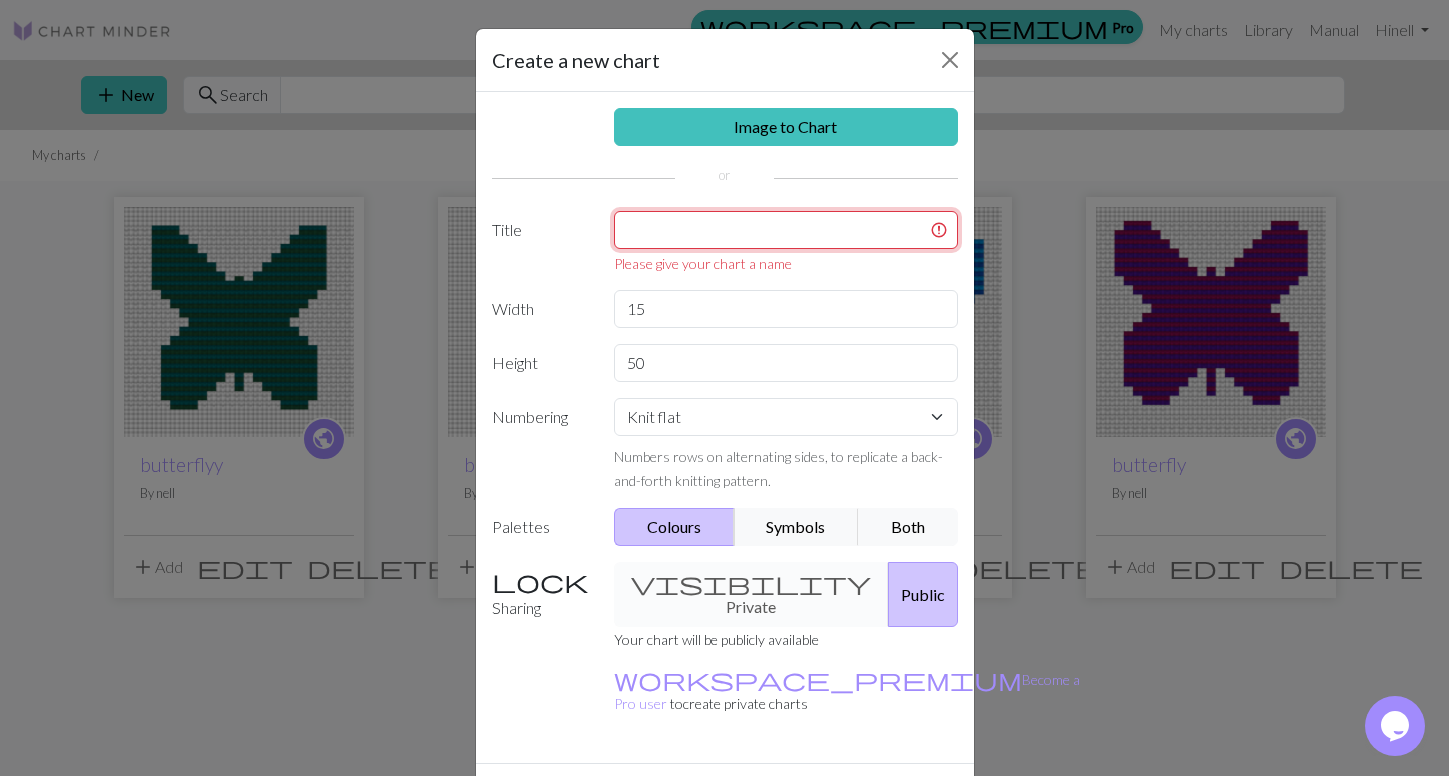 click at bounding box center [786, 230] 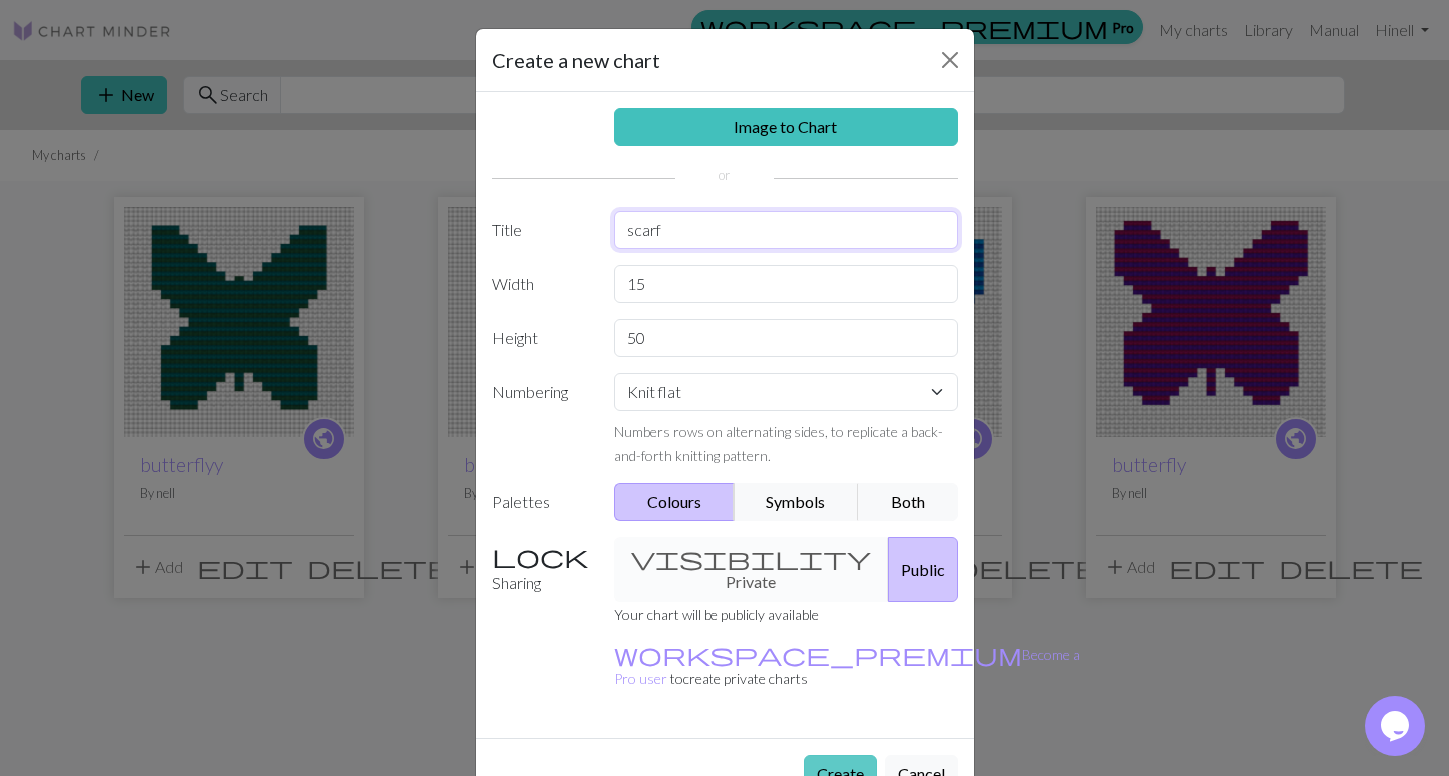 type on "scarf" 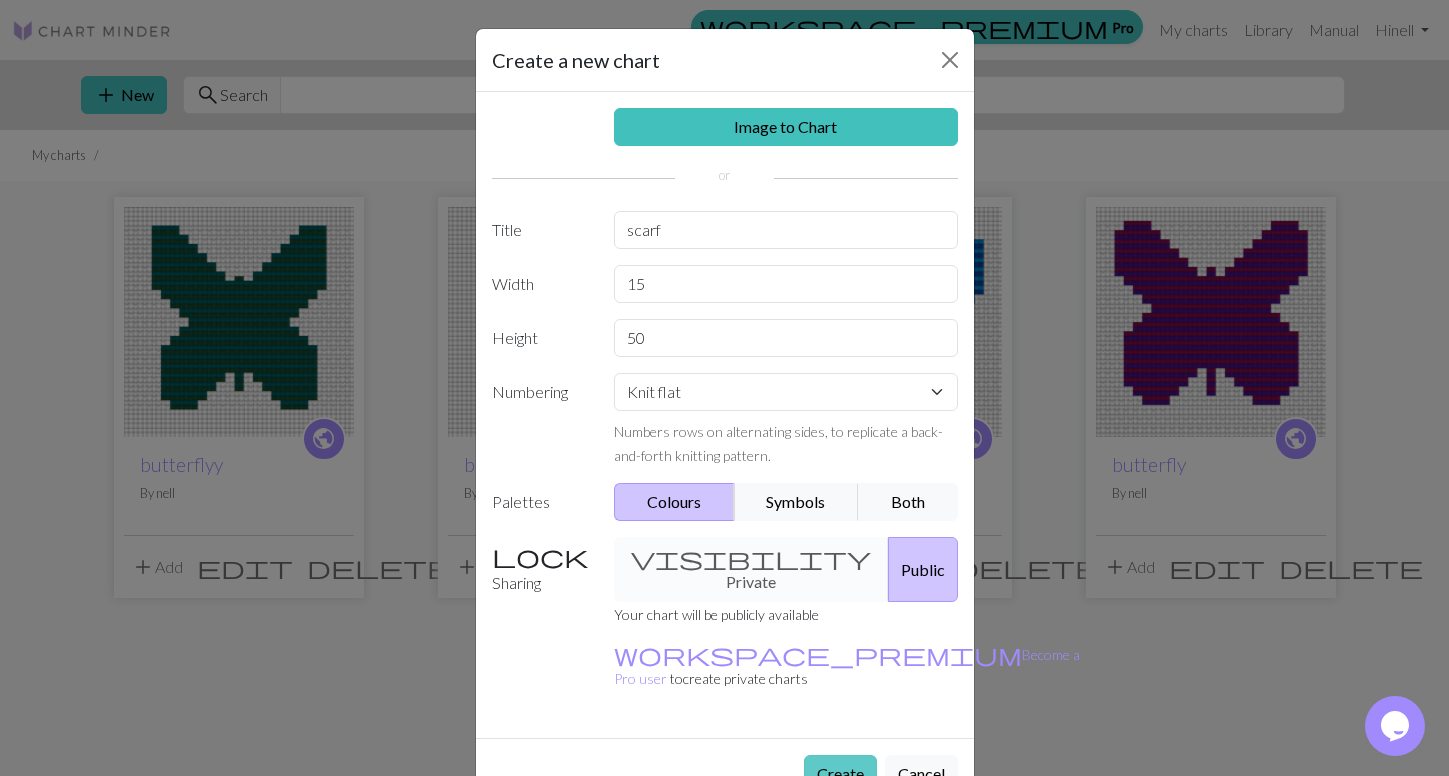 click on "Create" at bounding box center [840, 774] 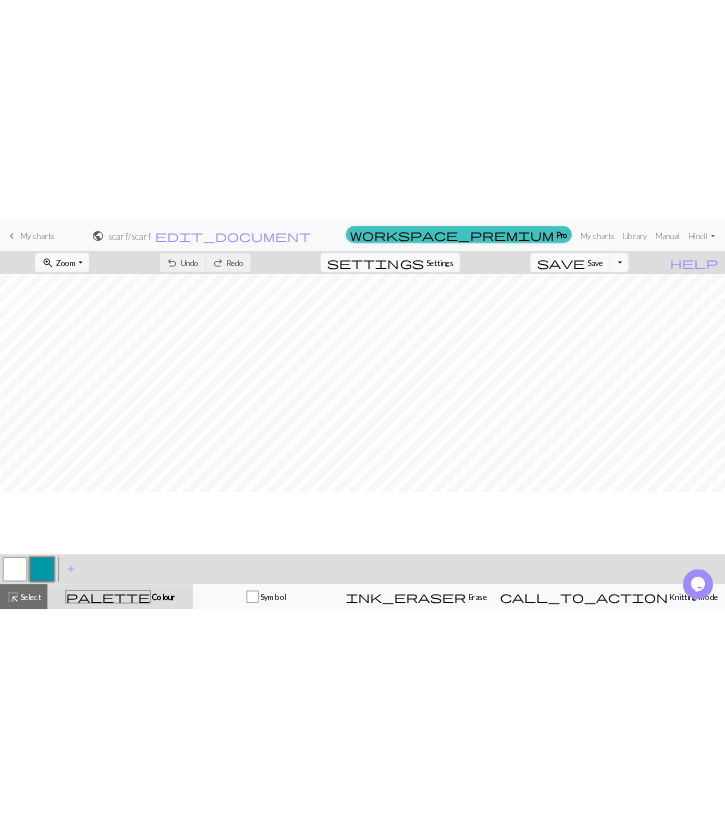 scroll, scrollTop: 530, scrollLeft: 0, axis: vertical 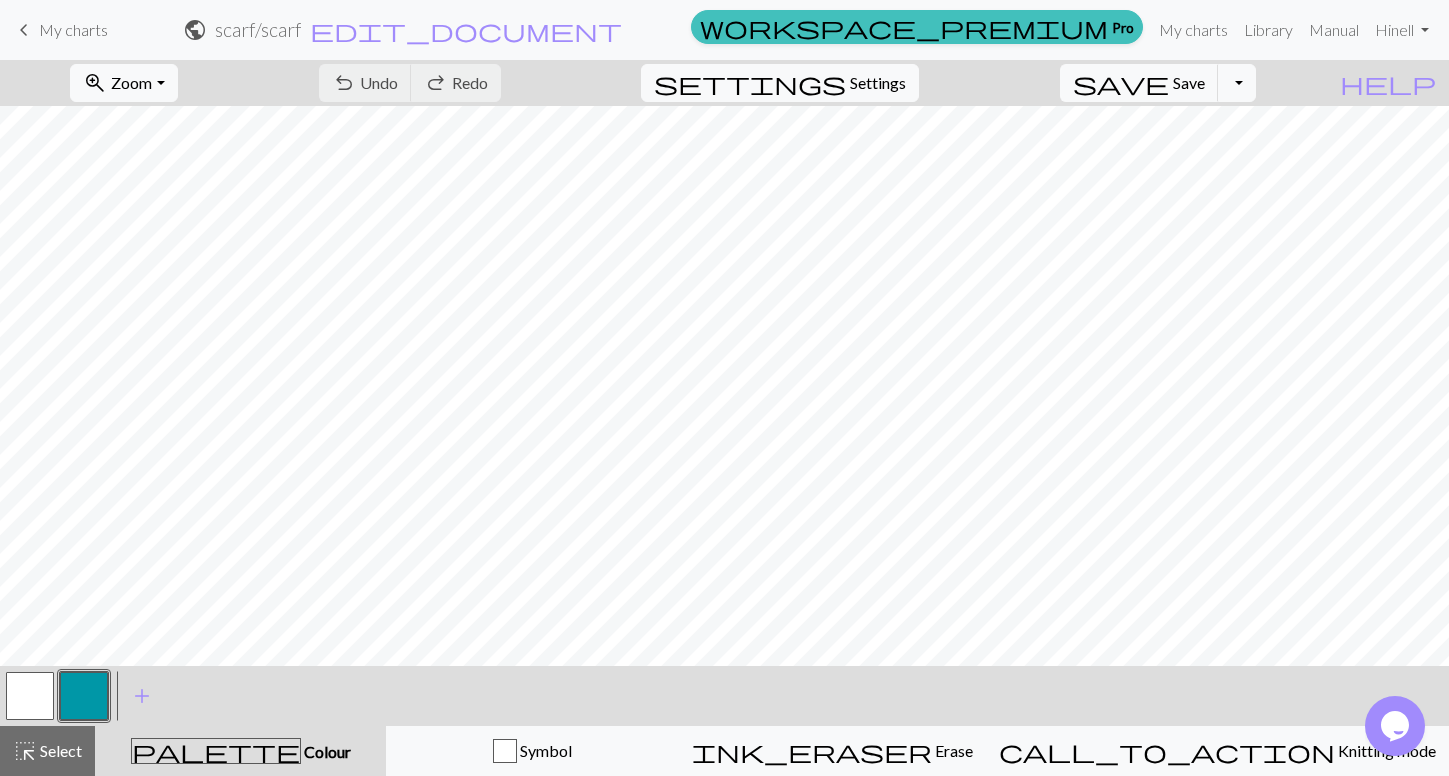 click at bounding box center [84, 696] 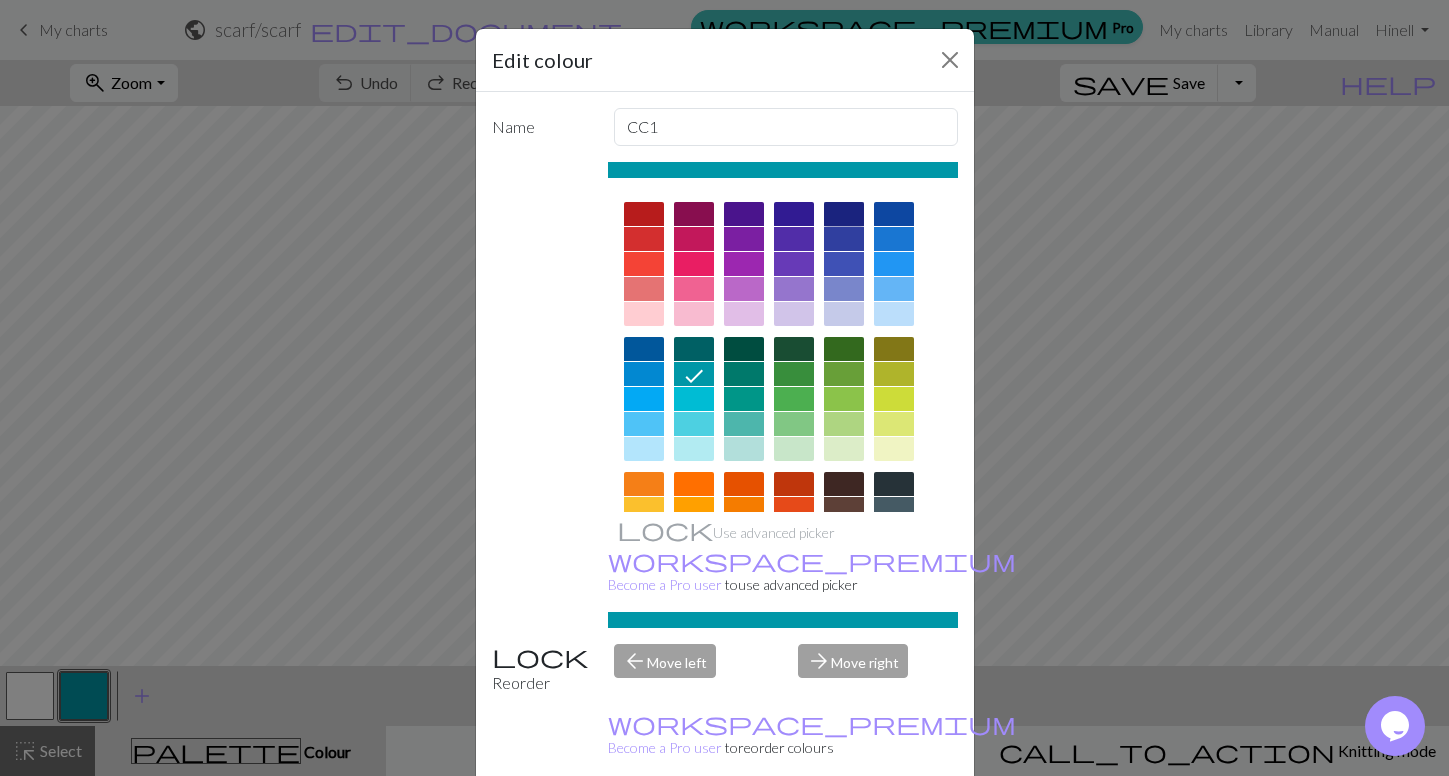 click at bounding box center (844, 214) 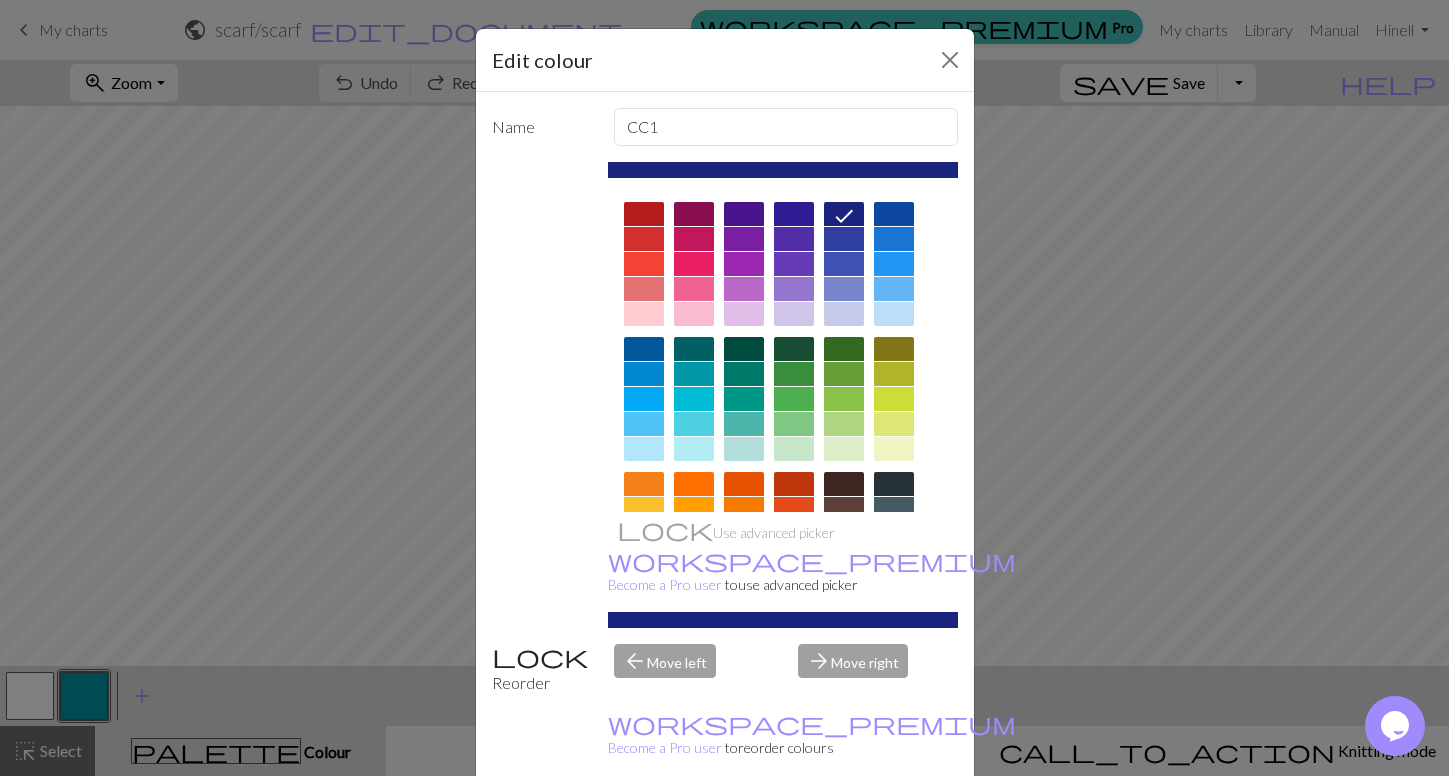 click on "Done" at bounding box center (845, 827) 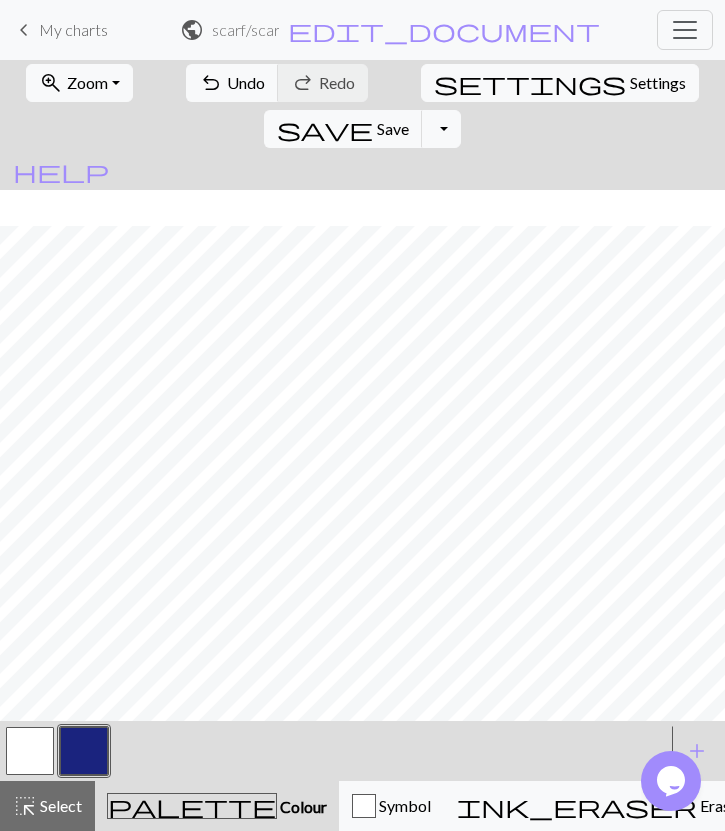 scroll, scrollTop: 475, scrollLeft: 0, axis: vertical 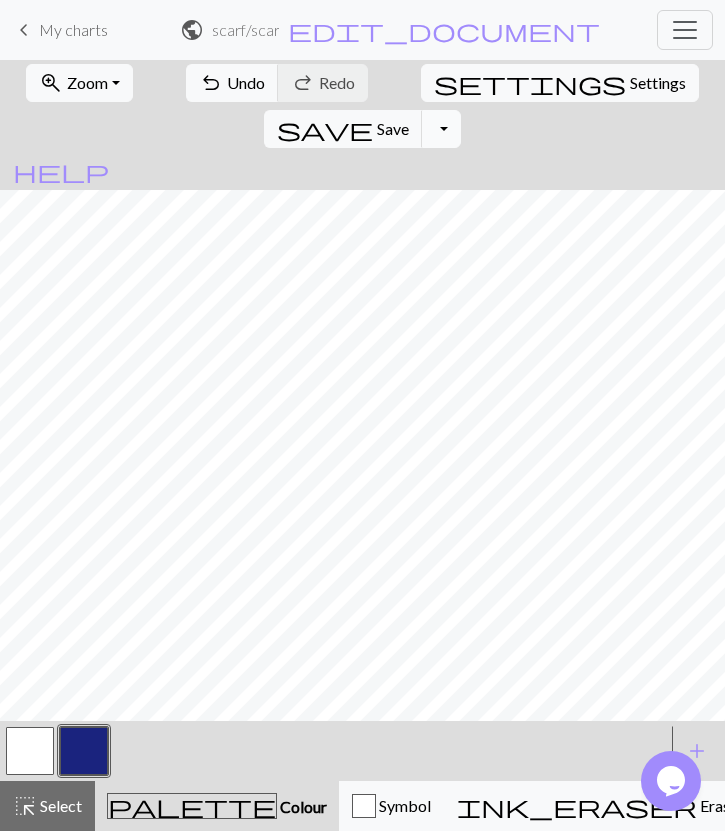 click on "Toggle Dropdown" at bounding box center [441, 129] 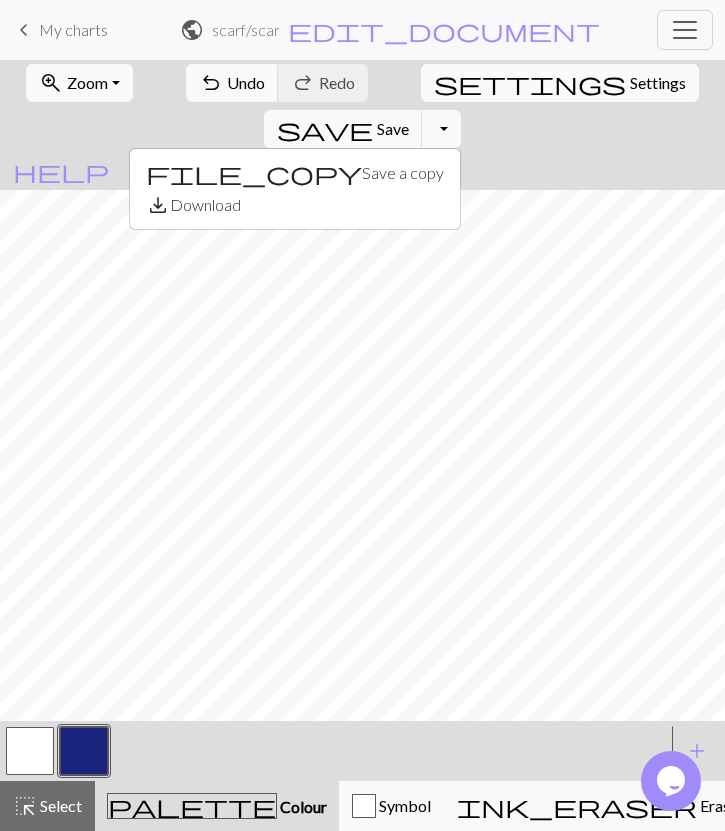 click on "Settings" at bounding box center (658, 83) 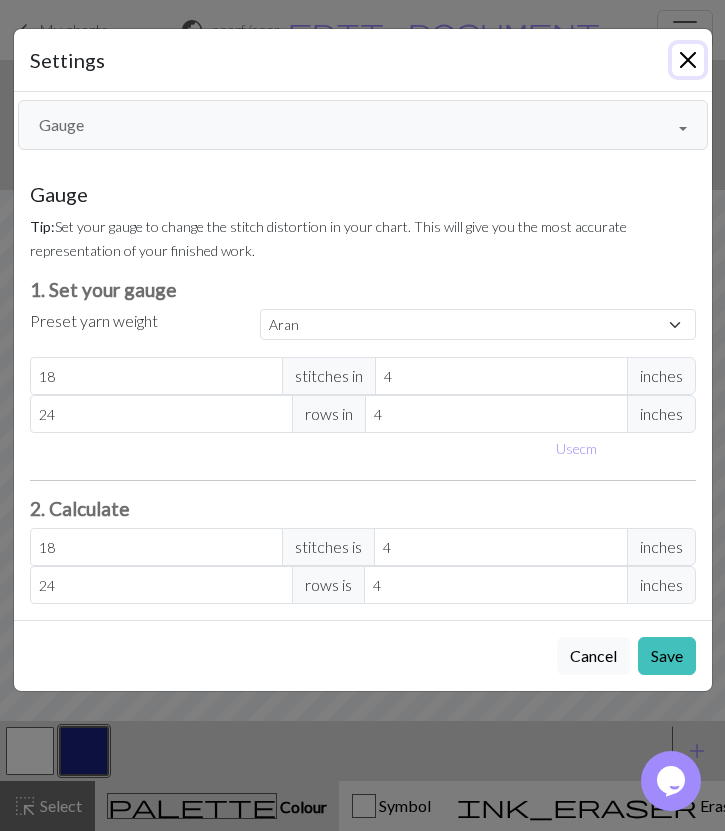 click at bounding box center [688, 60] 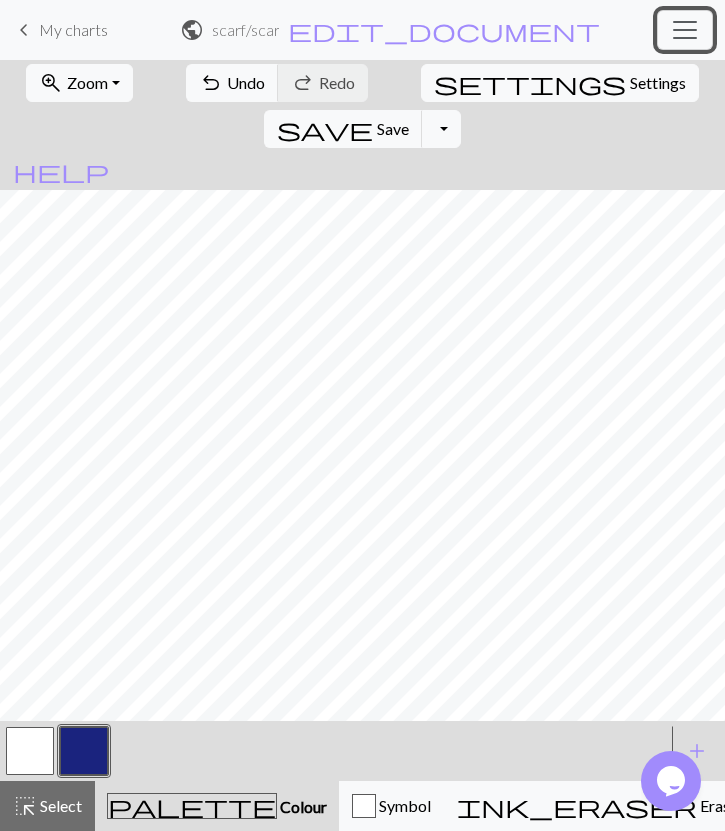 click at bounding box center [685, 30] 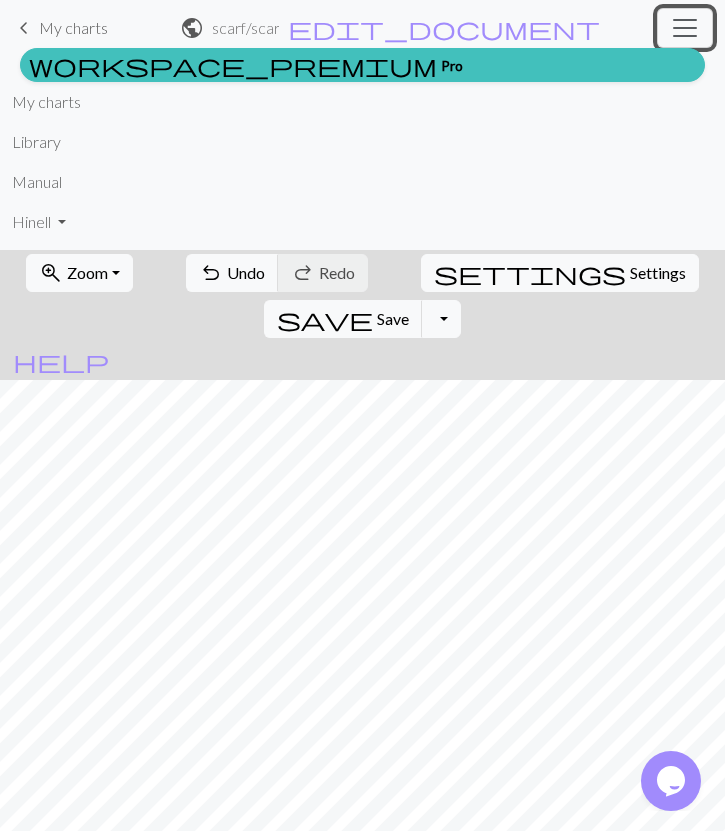 click at bounding box center [685, 28] 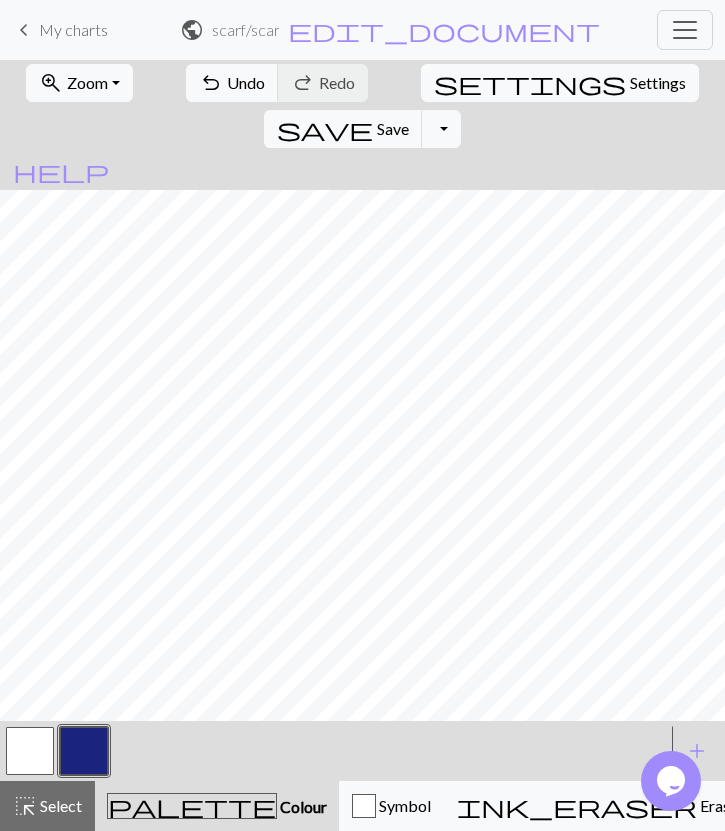 click on "scarf  /  scarf" at bounding box center [245, 29] 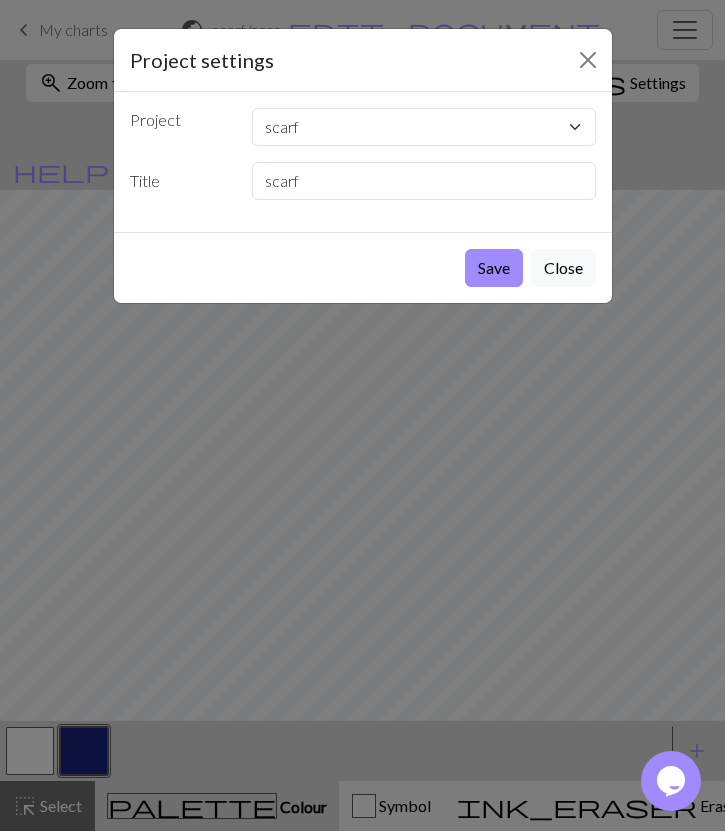 click on "Project settings" at bounding box center (363, 60) 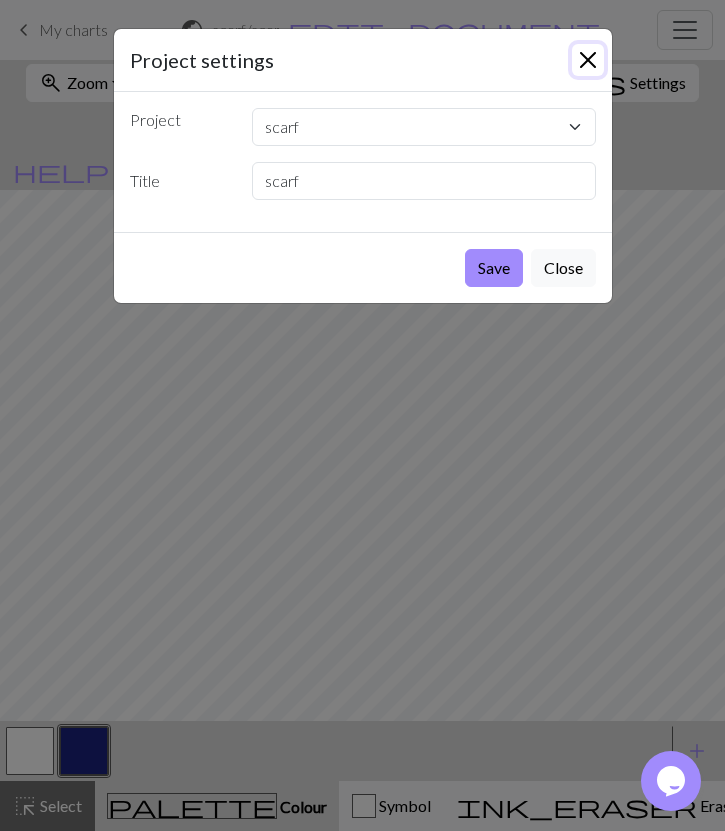 click at bounding box center [588, 60] 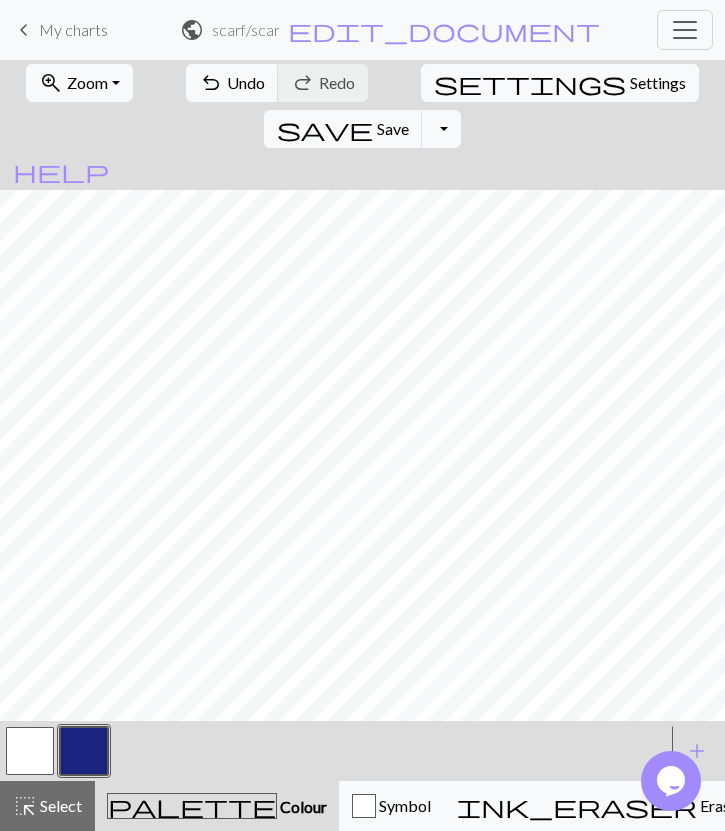click on "public scarf  /  scarf edit_document Edit settings" at bounding box center [390, 29] 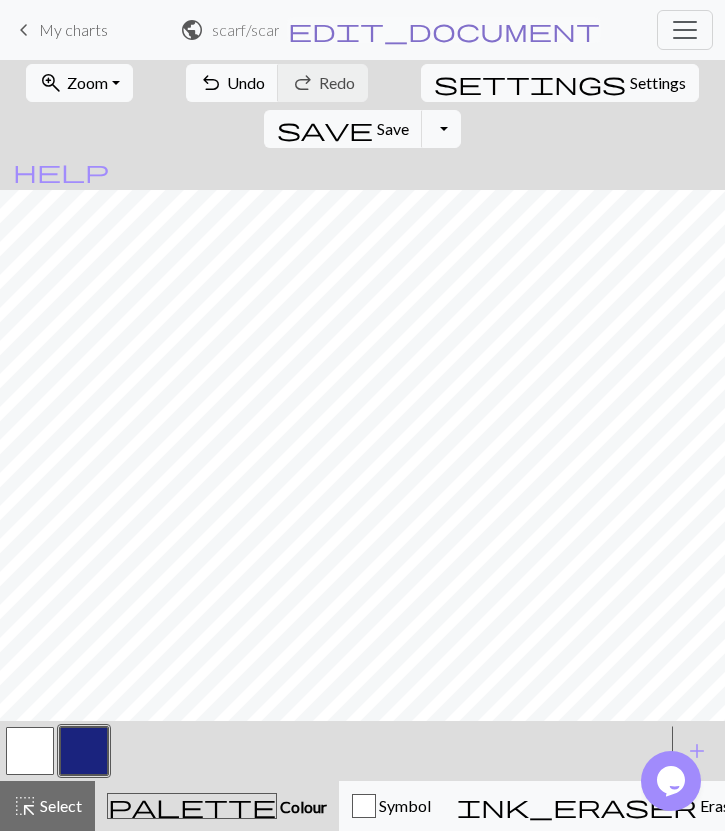 click on "edit_document" at bounding box center [444, 30] 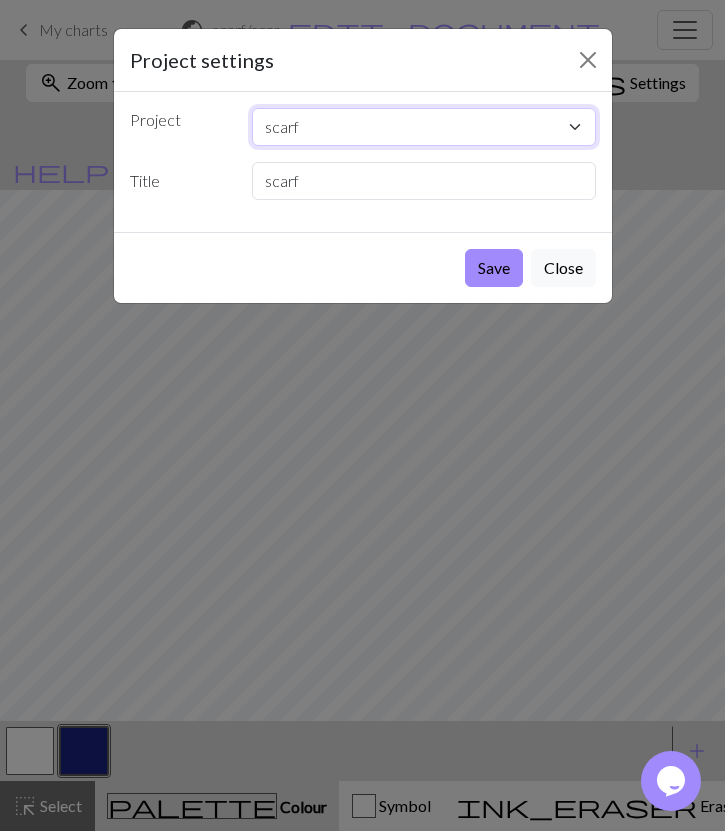 click on "scarf butterflyy butterflyy butterfly graph butterfly butterfly pattern" at bounding box center [424, 127] 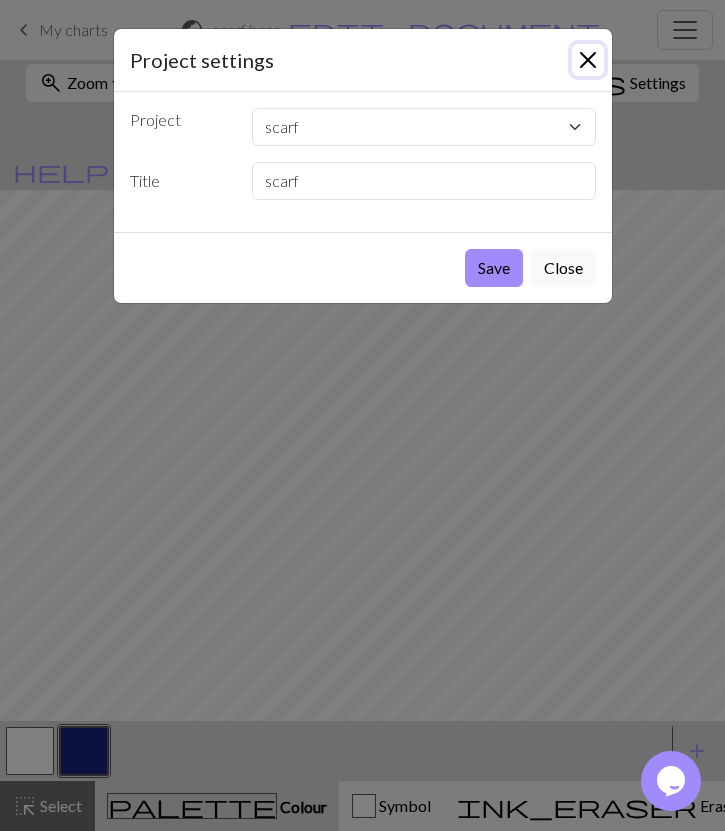 click at bounding box center [588, 60] 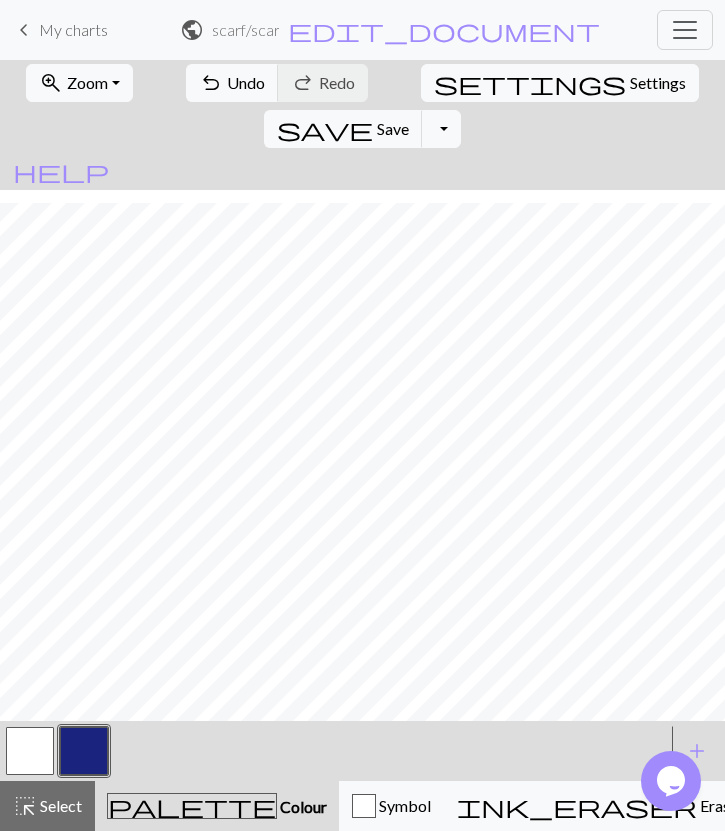 scroll, scrollTop: 350, scrollLeft: 0, axis: vertical 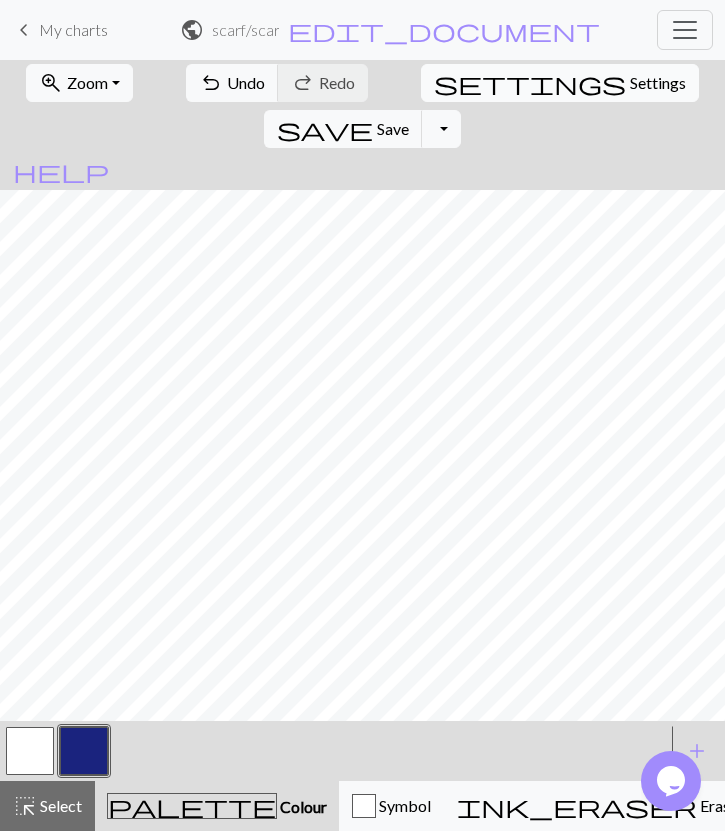 click on "settings  Settings" at bounding box center [560, 83] 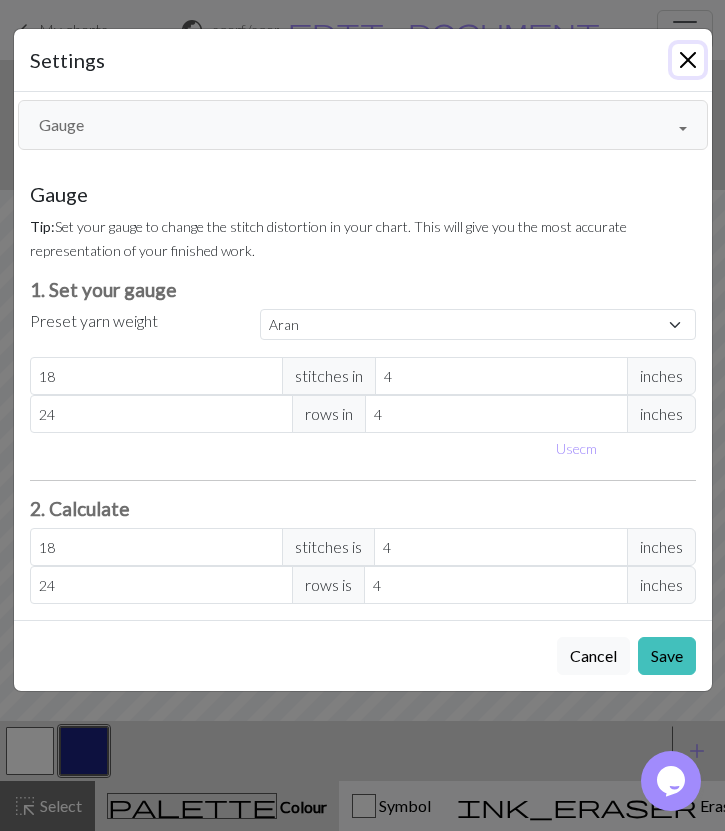 click at bounding box center [688, 60] 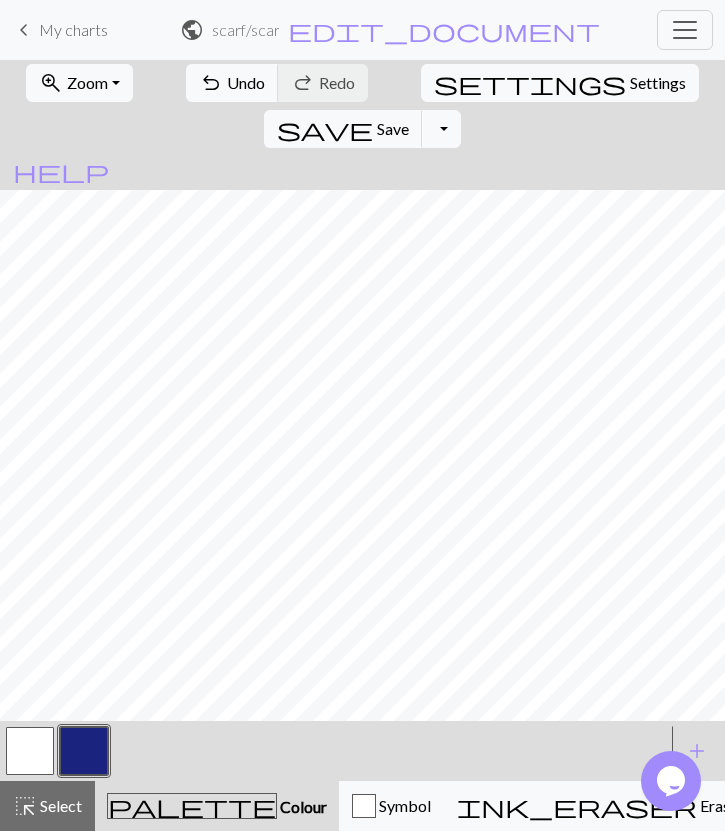 click on "keyboard_arrow_left" at bounding box center (24, 30) 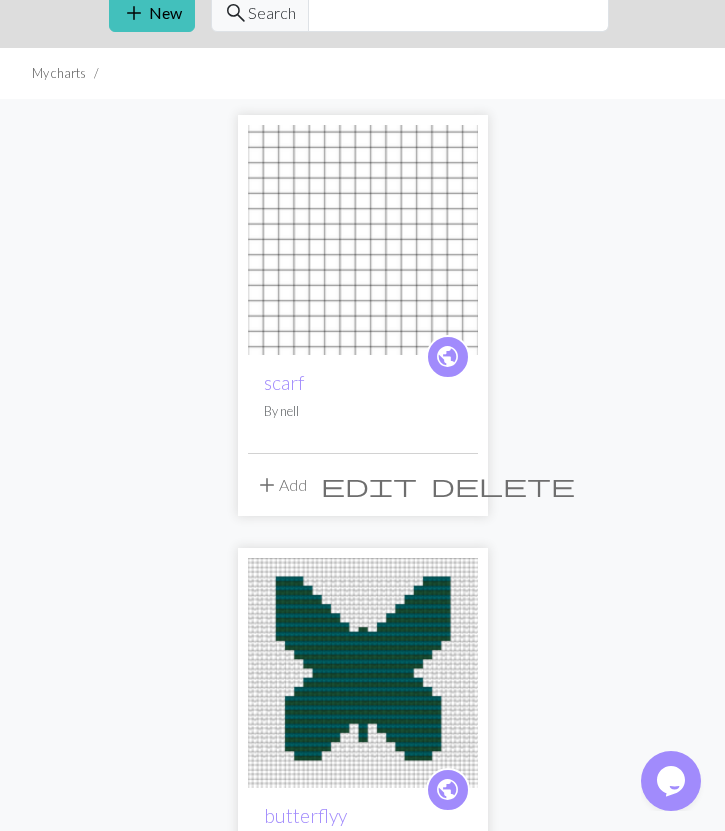 scroll, scrollTop: 81, scrollLeft: 0, axis: vertical 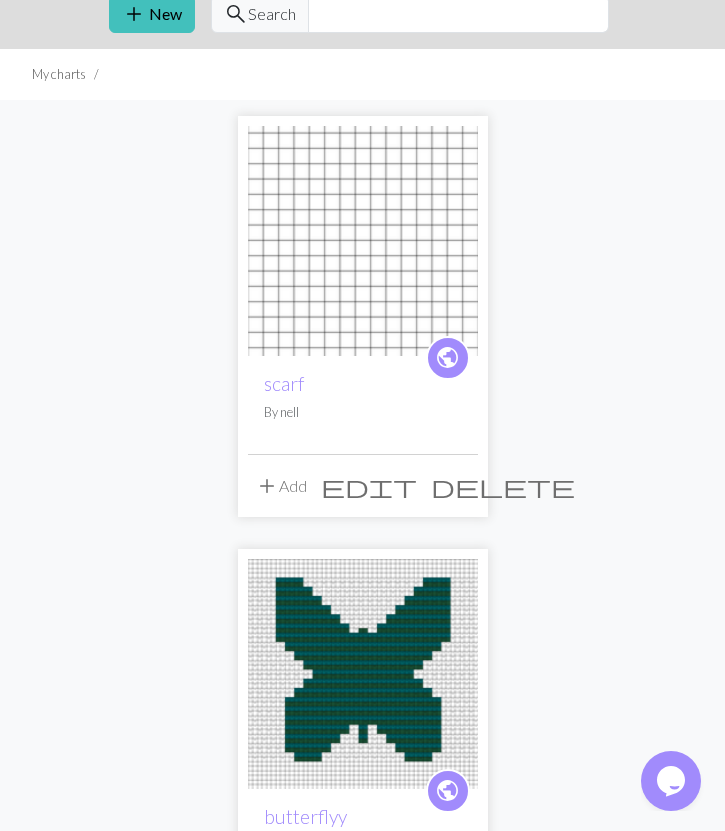 click on "edit" at bounding box center [369, 486] 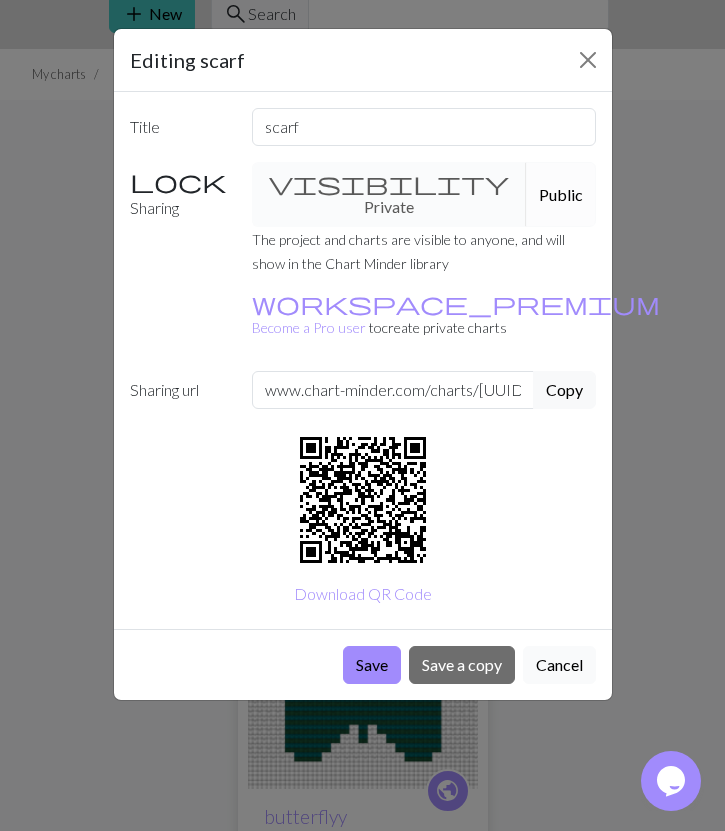 click on "Cancel" at bounding box center [559, 665] 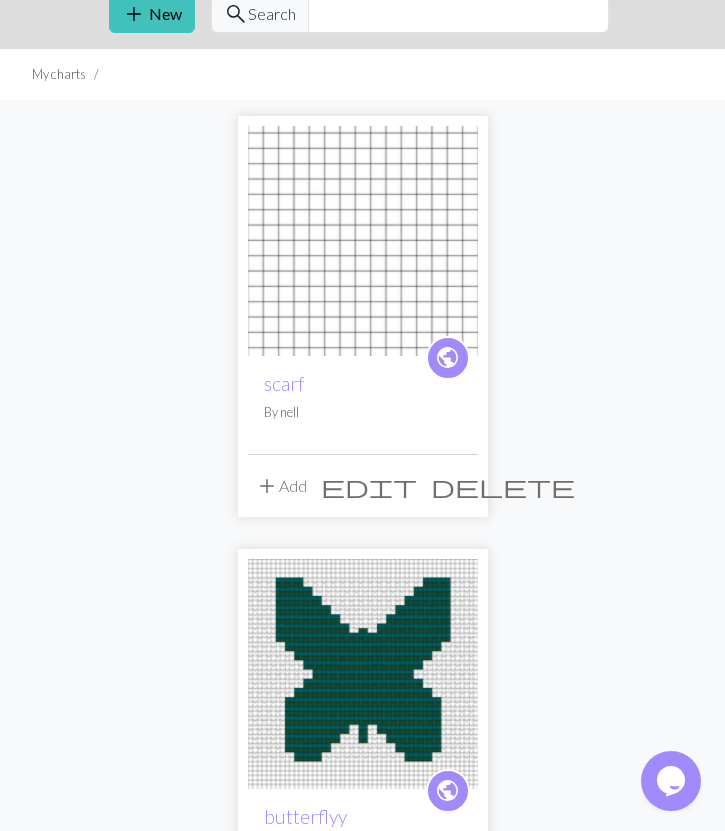 click on "delete" at bounding box center [503, 486] 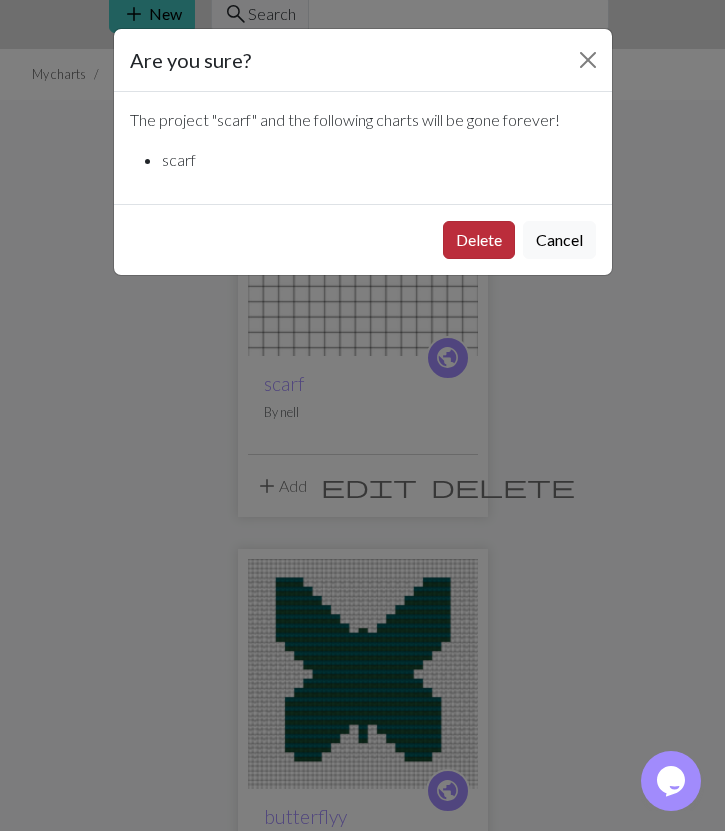 click on "Delete" at bounding box center (479, 240) 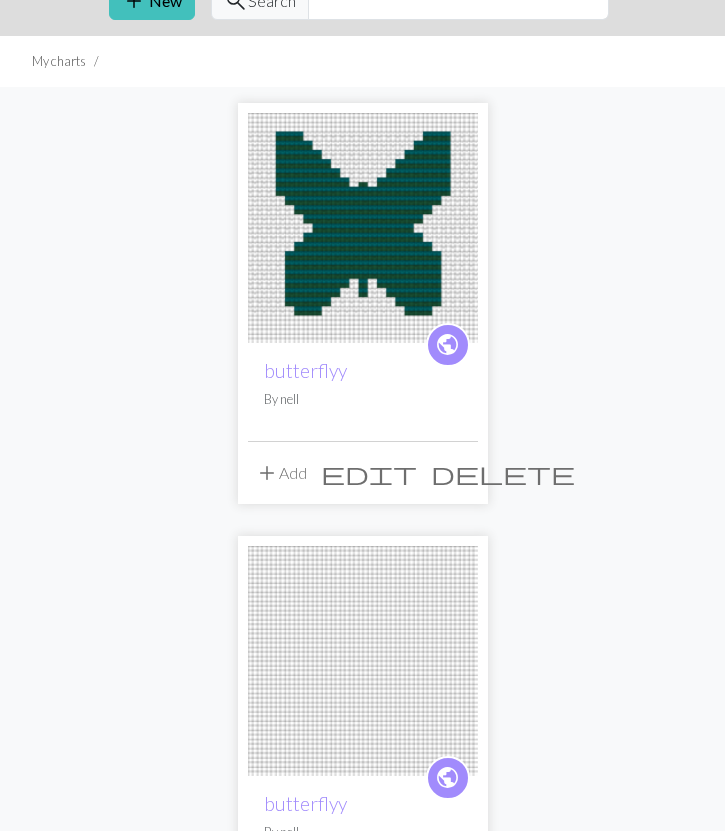 scroll, scrollTop: 0, scrollLeft: 0, axis: both 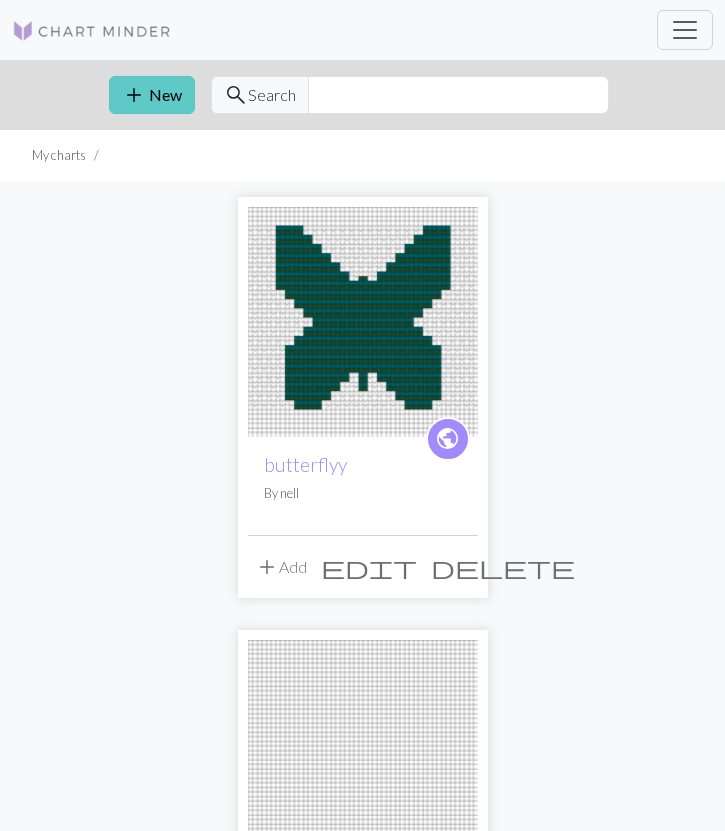 click on "add   New" at bounding box center [152, 95] 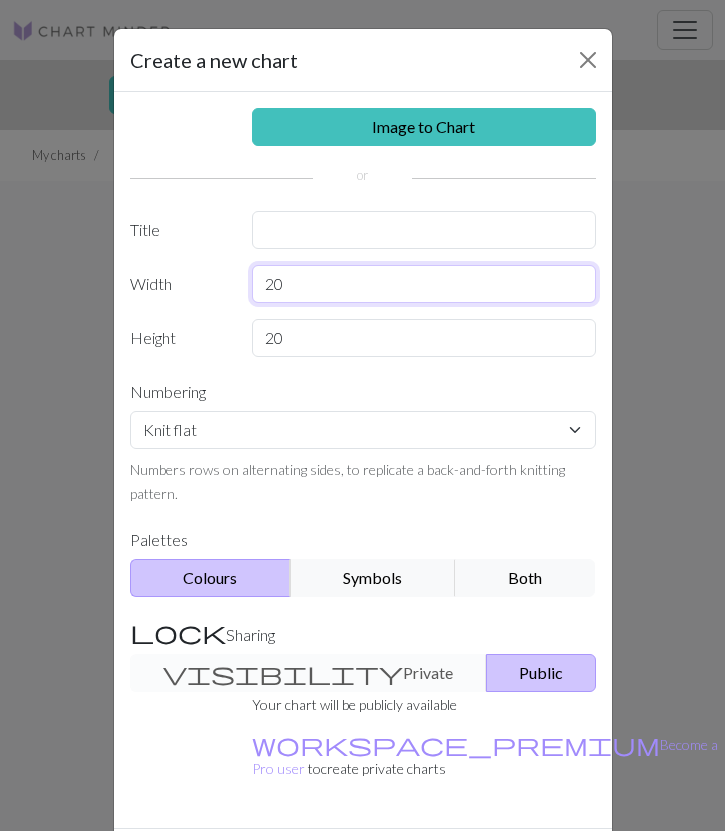 click on "20" at bounding box center (424, 284) 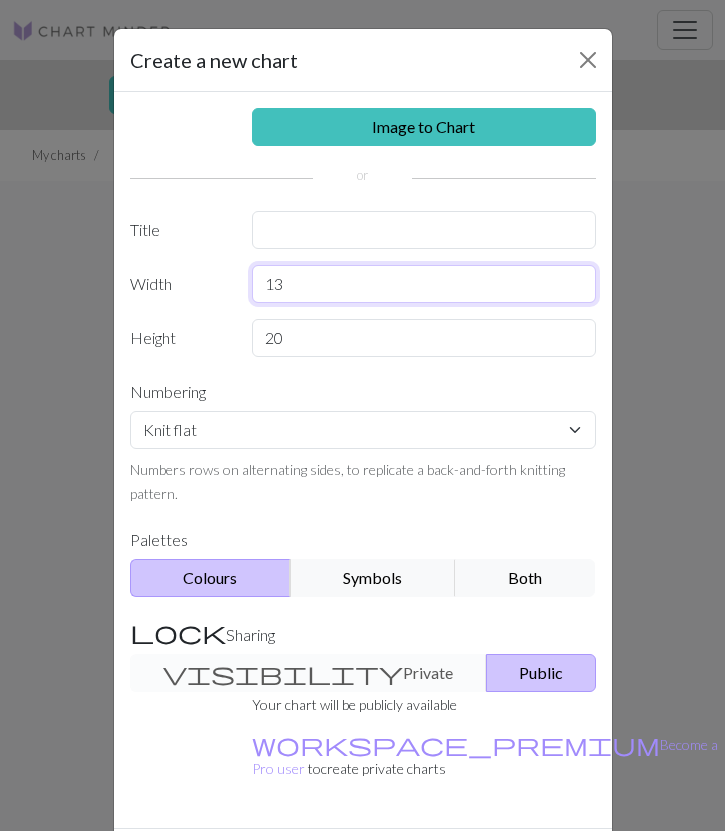 type on "13" 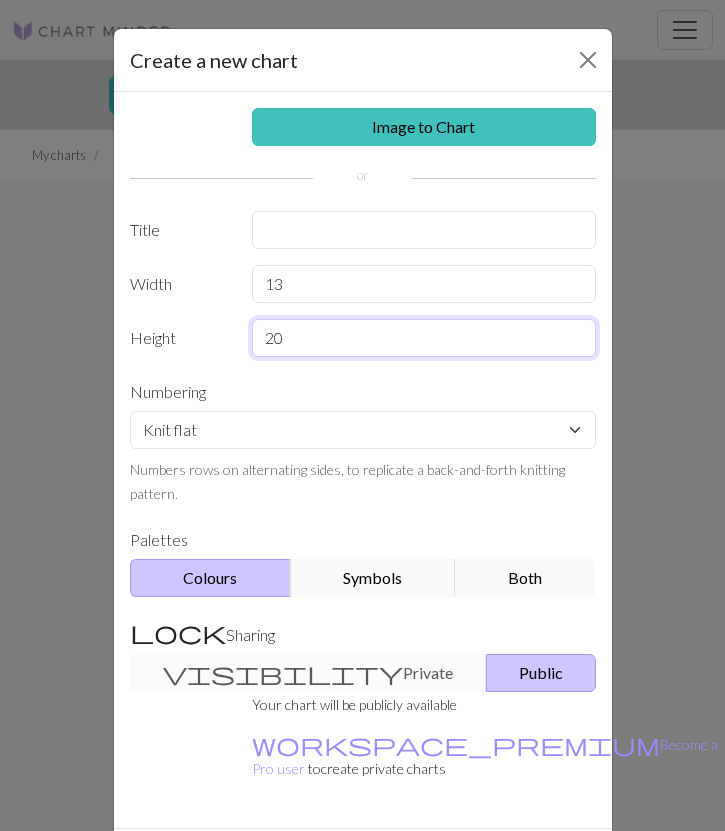 click on "20" at bounding box center (424, 338) 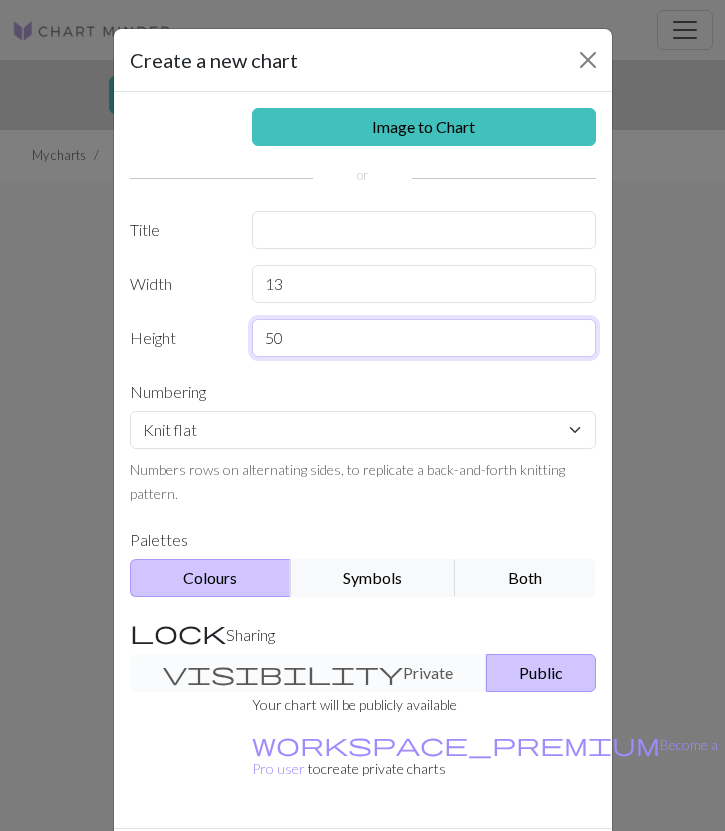 type on "50" 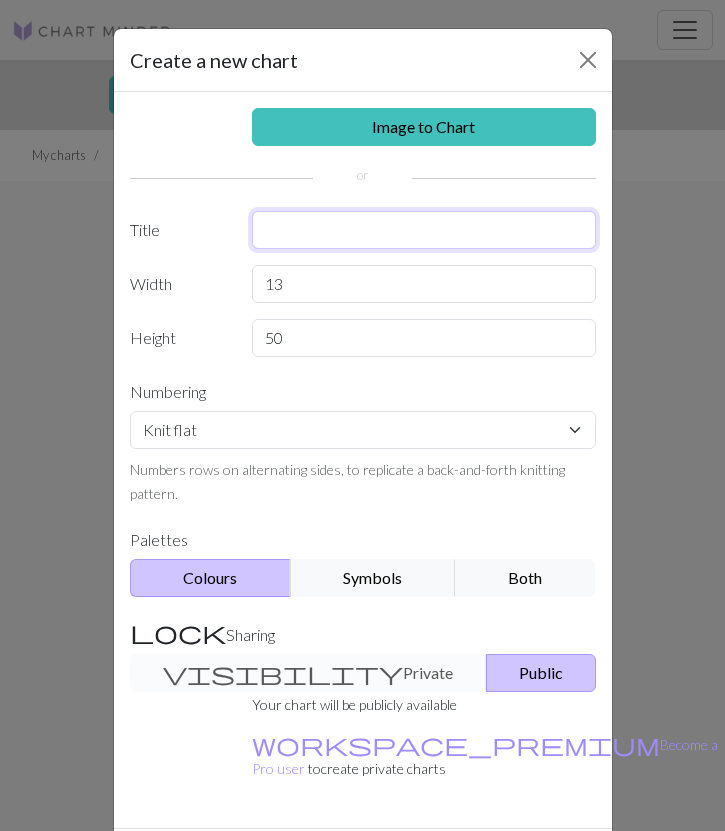 click at bounding box center (424, 230) 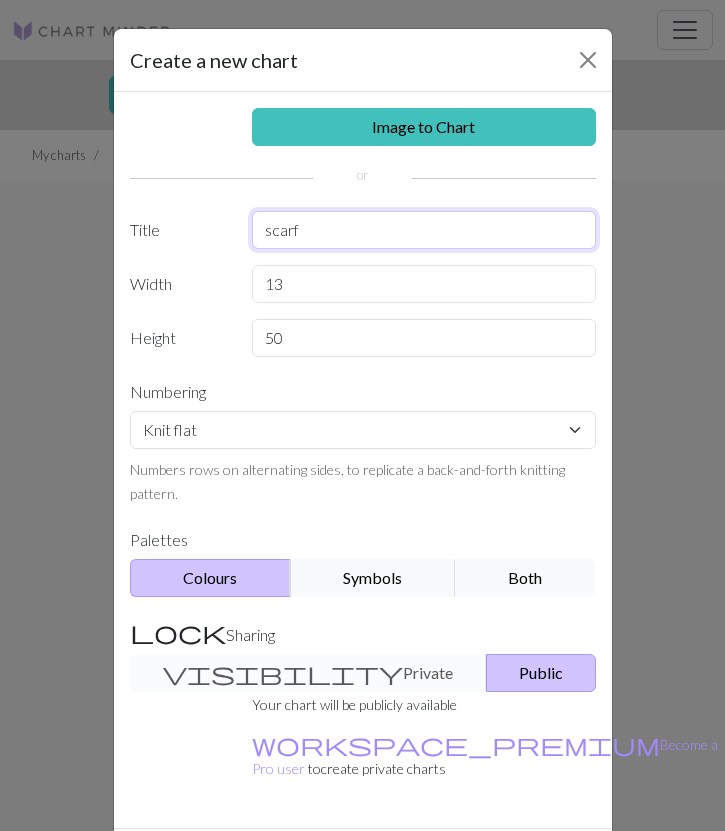 scroll, scrollTop: 72, scrollLeft: 0, axis: vertical 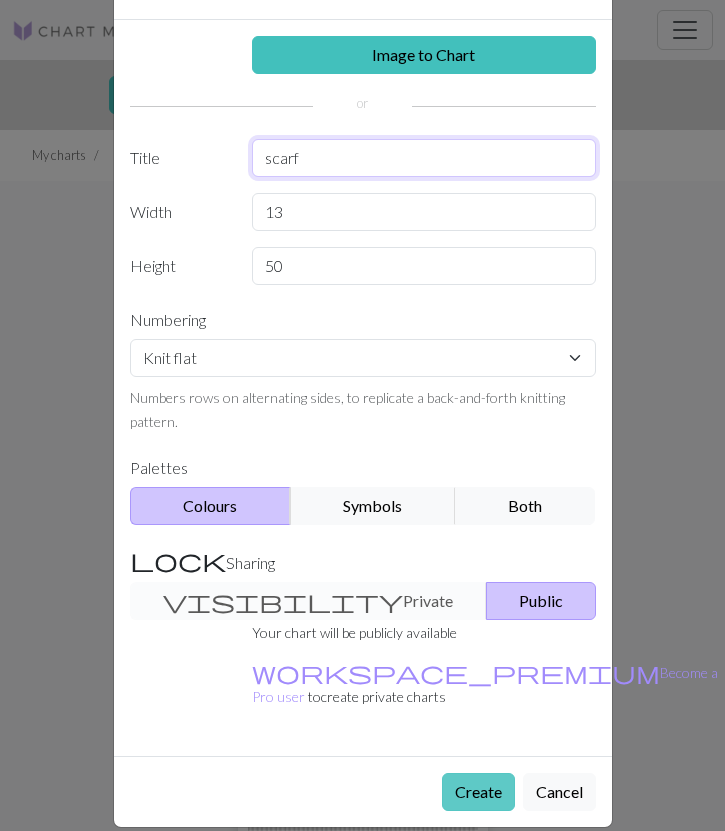 type on "scarf" 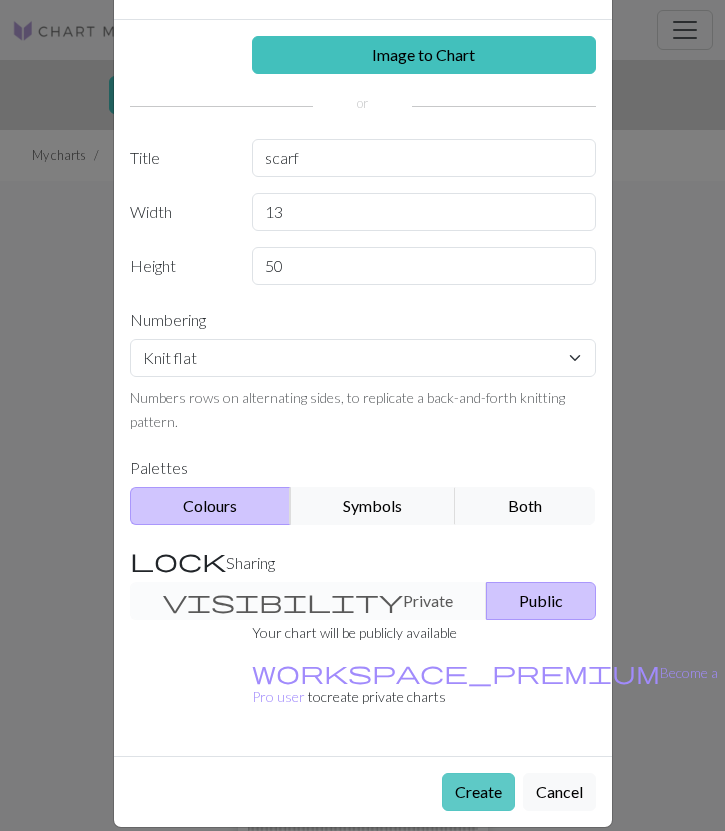 click on "Create" at bounding box center [478, 792] 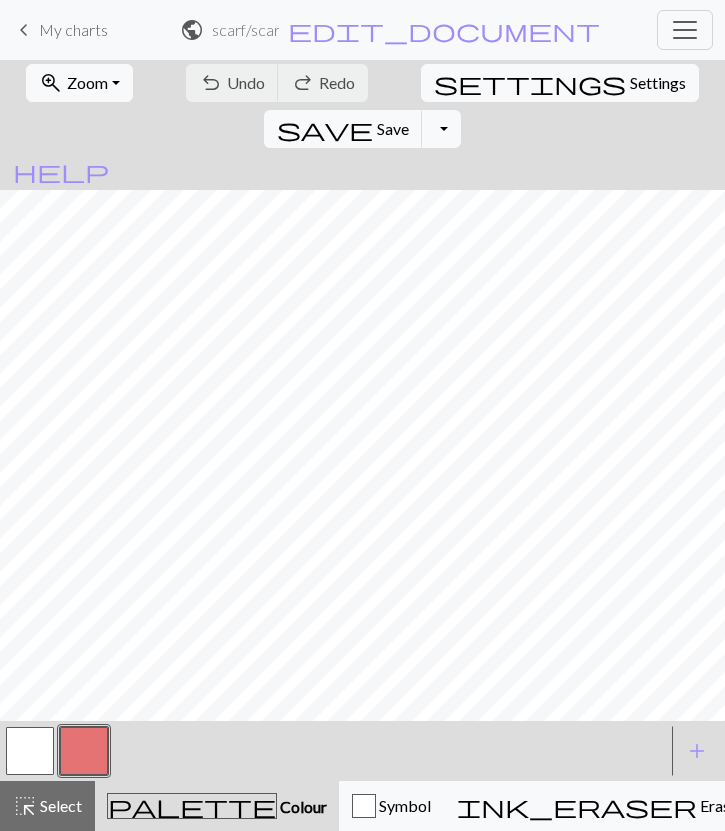 click at bounding box center [84, 751] 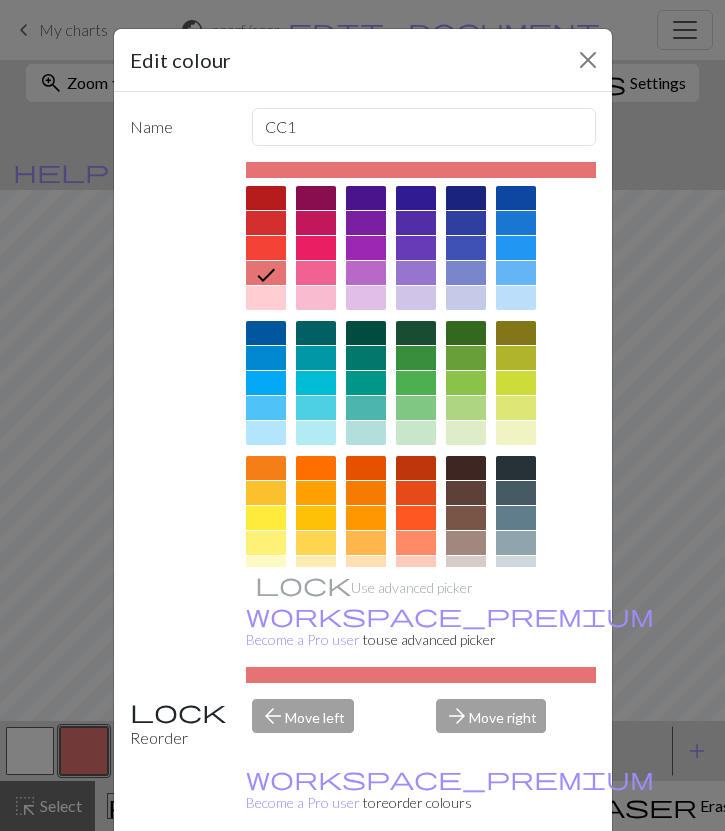 click at bounding box center (466, 198) 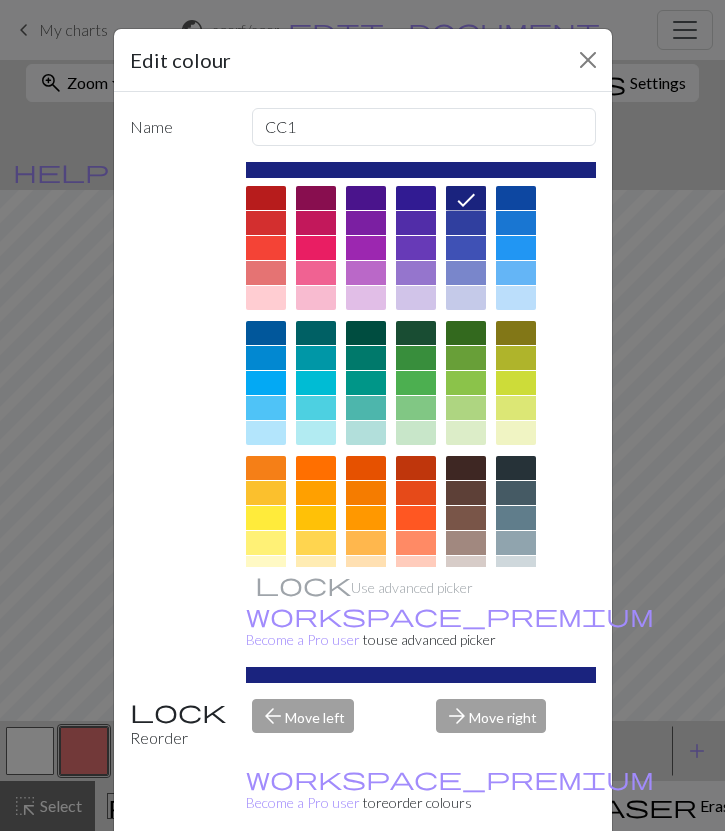 click on "Done" at bounding box center (483, 882) 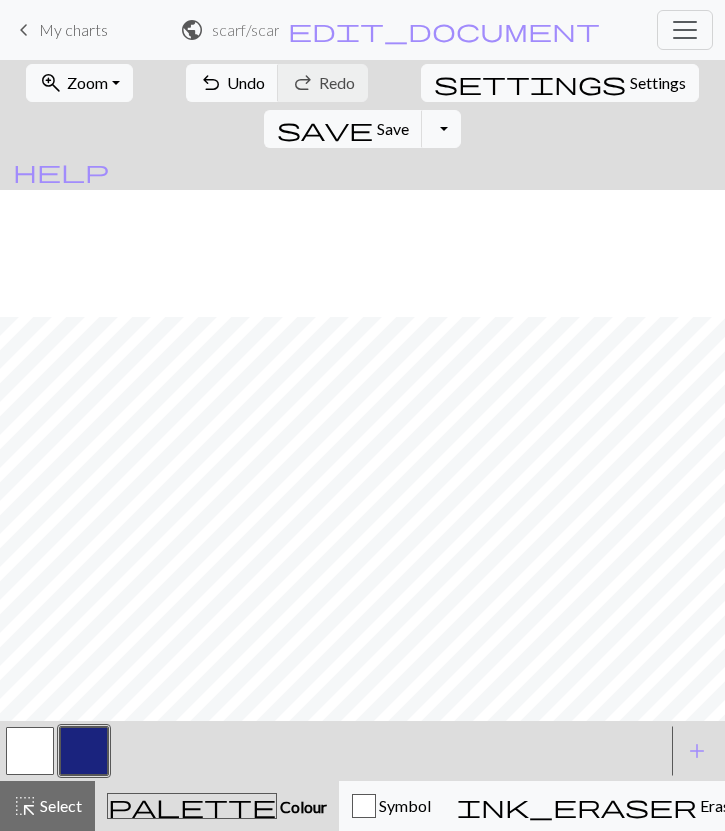 scroll, scrollTop: 475, scrollLeft: 0, axis: vertical 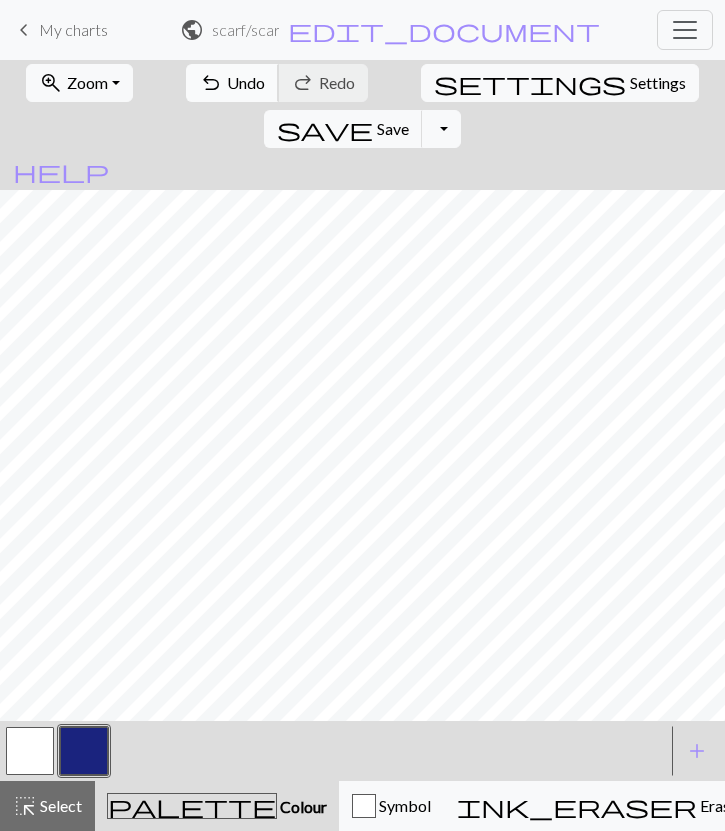 click on "Undo" at bounding box center [246, 82] 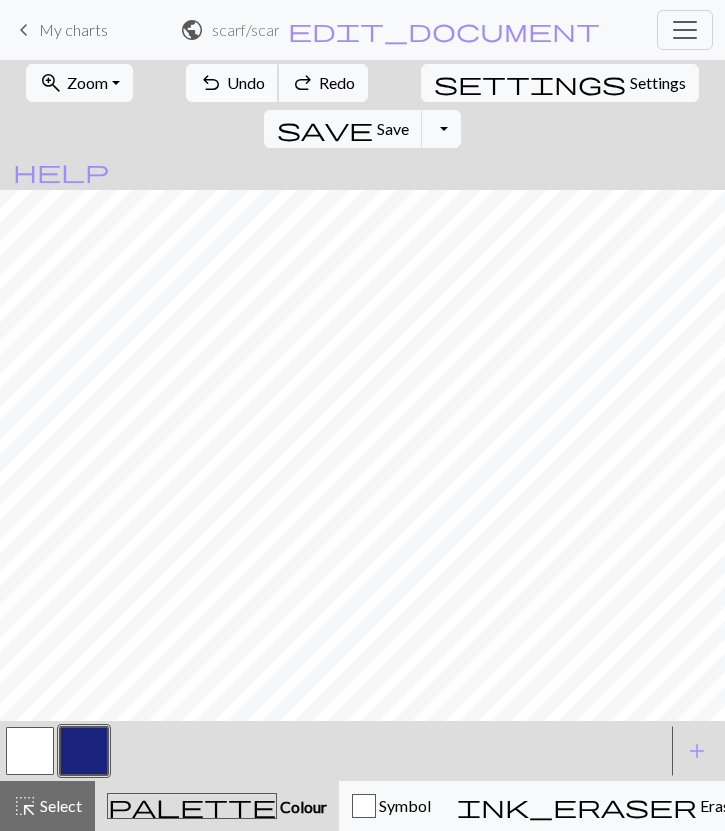 click on "Undo" at bounding box center [246, 82] 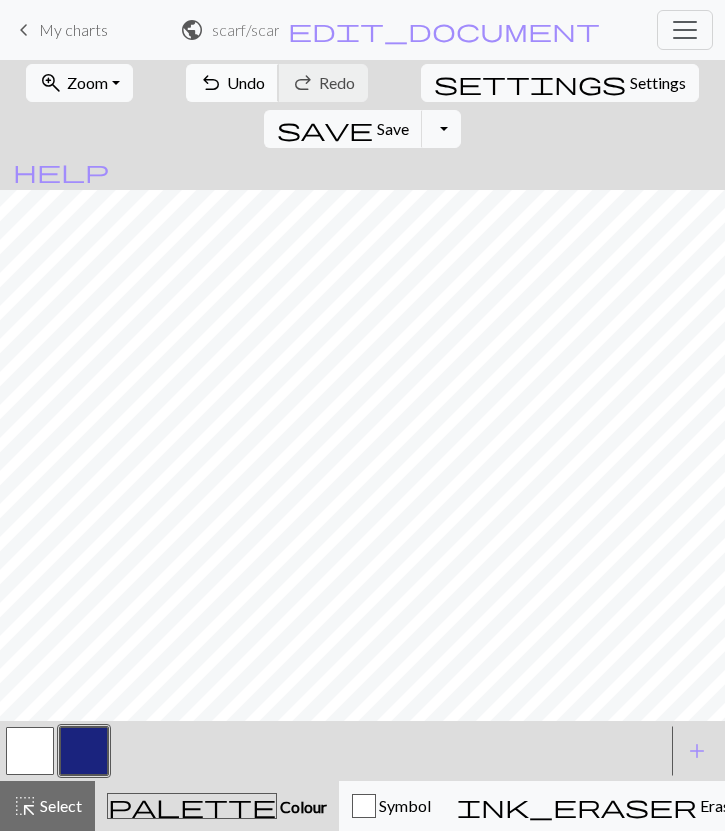 scroll, scrollTop: 66, scrollLeft: 0, axis: vertical 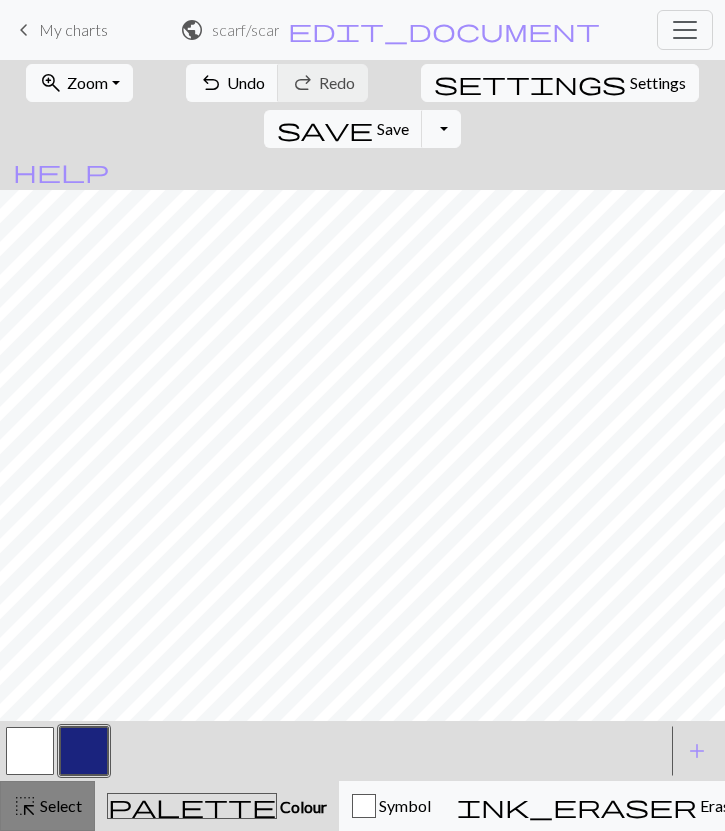 click on "highlight_alt" at bounding box center (25, 806) 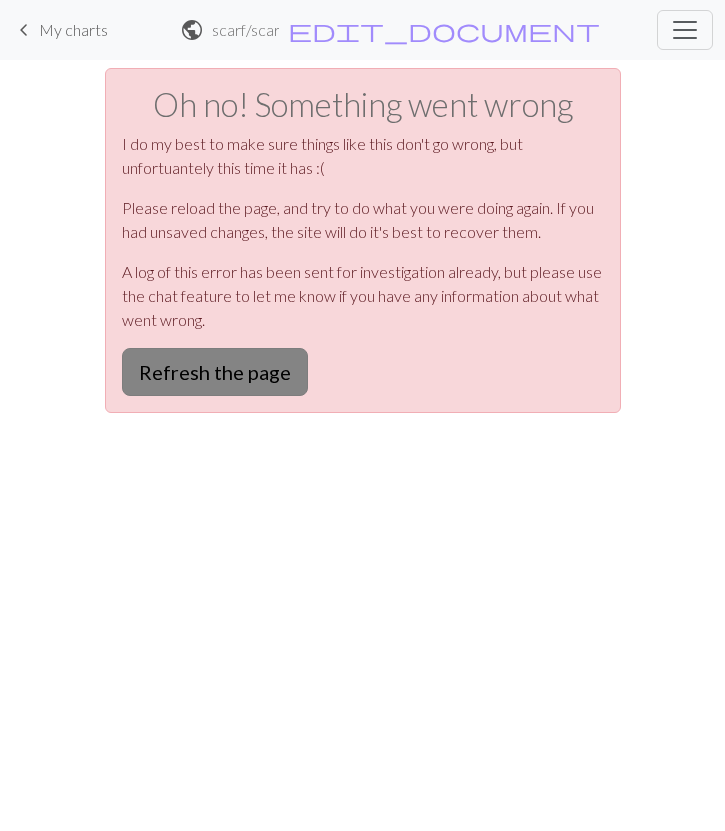 click on "Refresh the page" at bounding box center (215, 372) 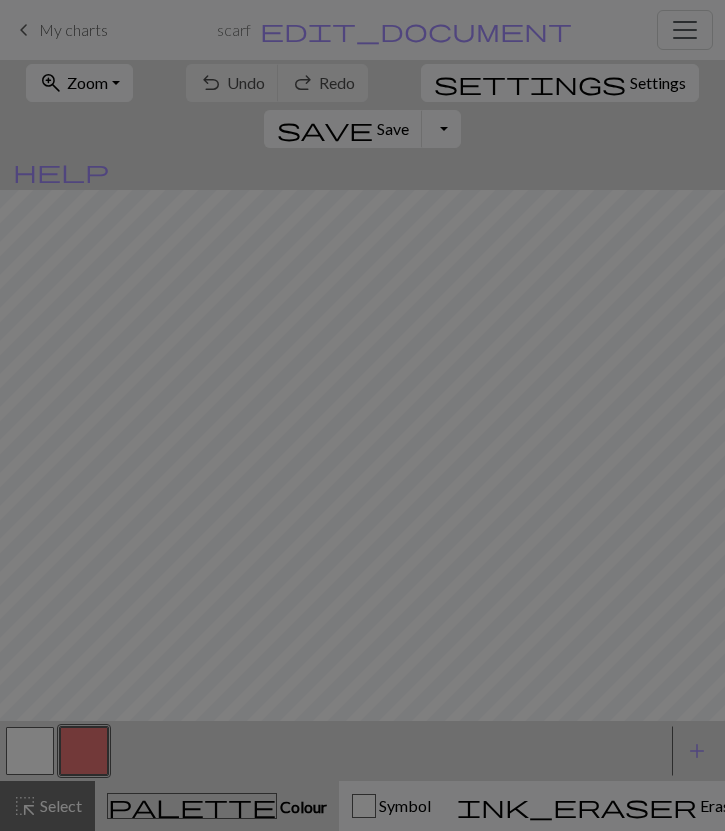 scroll, scrollTop: 0, scrollLeft: 0, axis: both 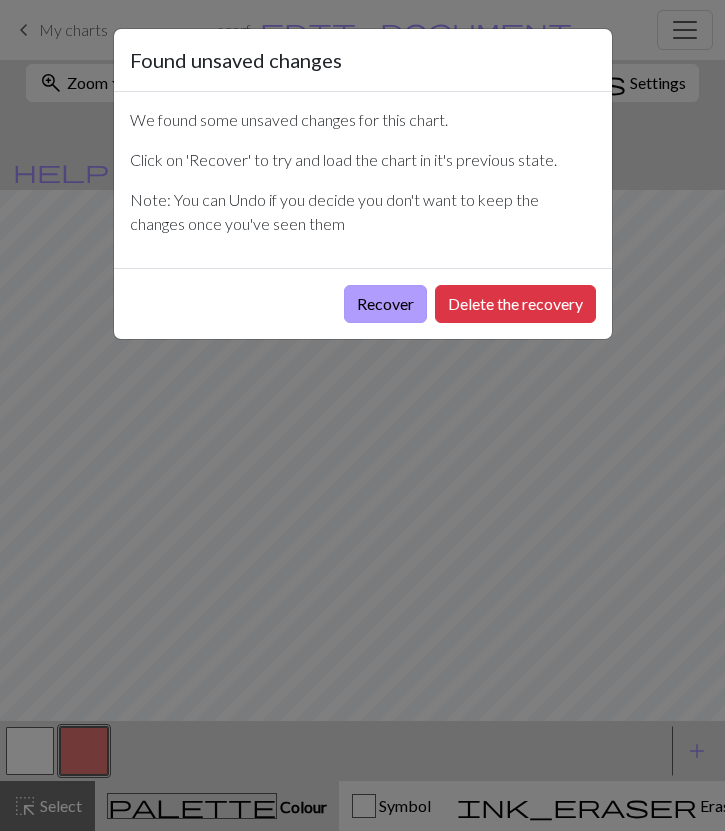 click on "Recover" at bounding box center (385, 304) 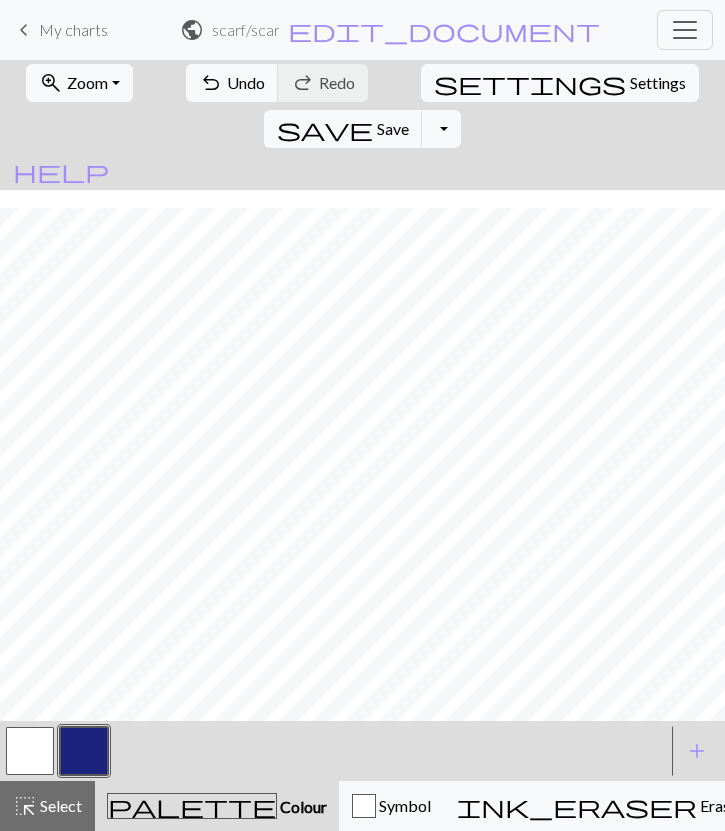scroll, scrollTop: 154, scrollLeft: 0, axis: vertical 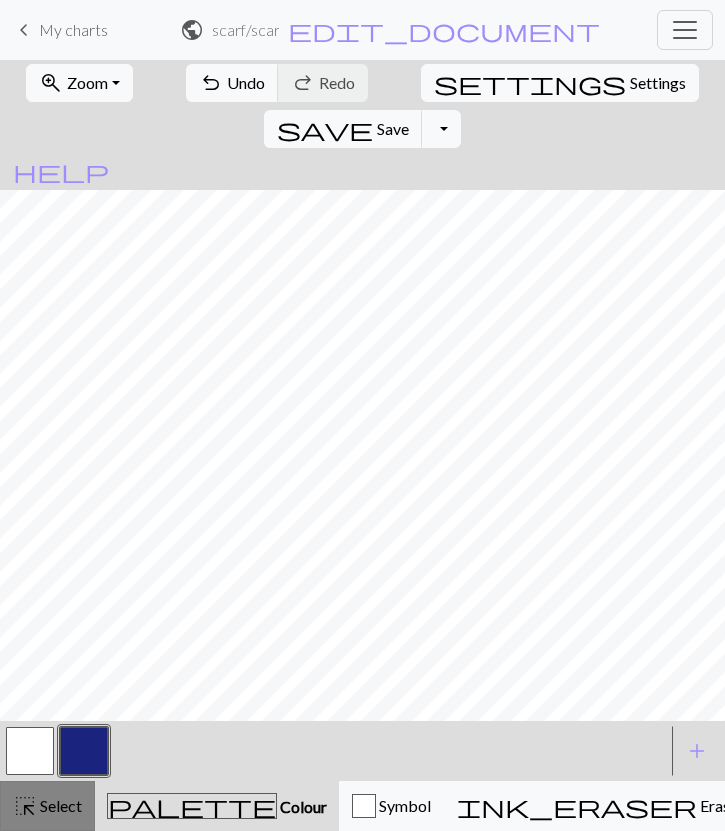 click on "Select" at bounding box center [59, 805] 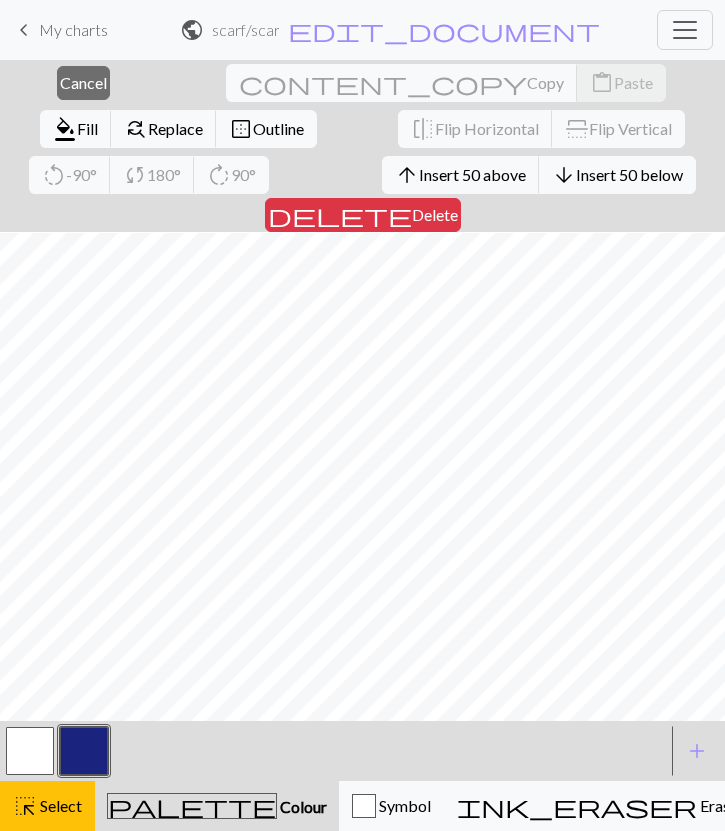 scroll, scrollTop: 206, scrollLeft: 0, axis: vertical 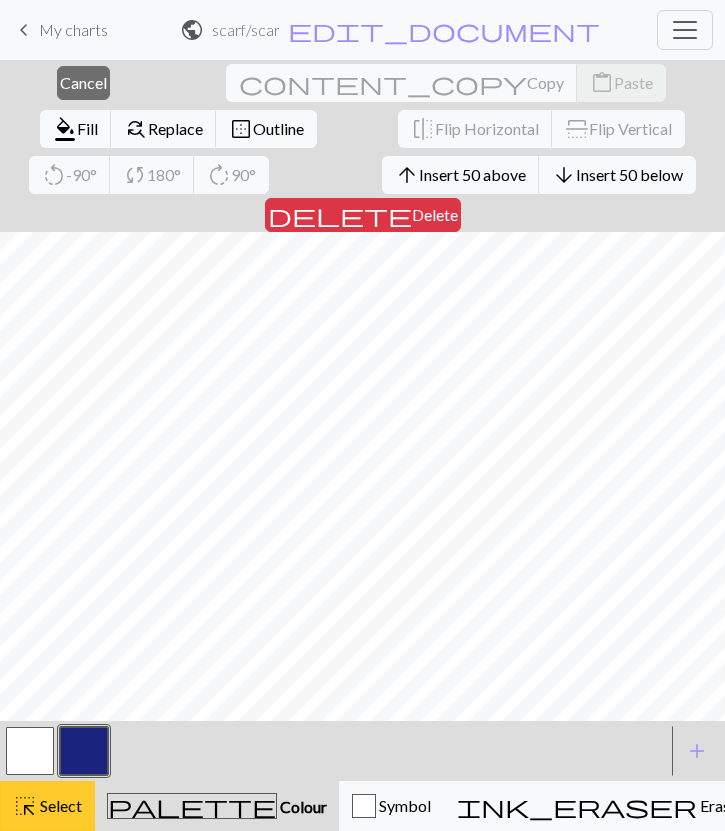 click on "highlight_alt   Select   Select" at bounding box center (47, 806) 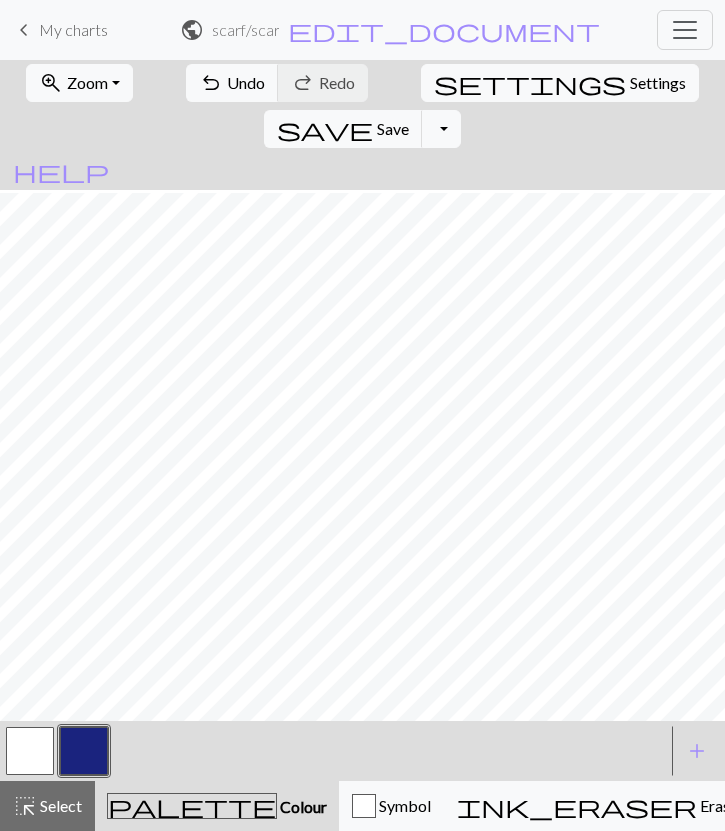 scroll, scrollTop: 55, scrollLeft: 0, axis: vertical 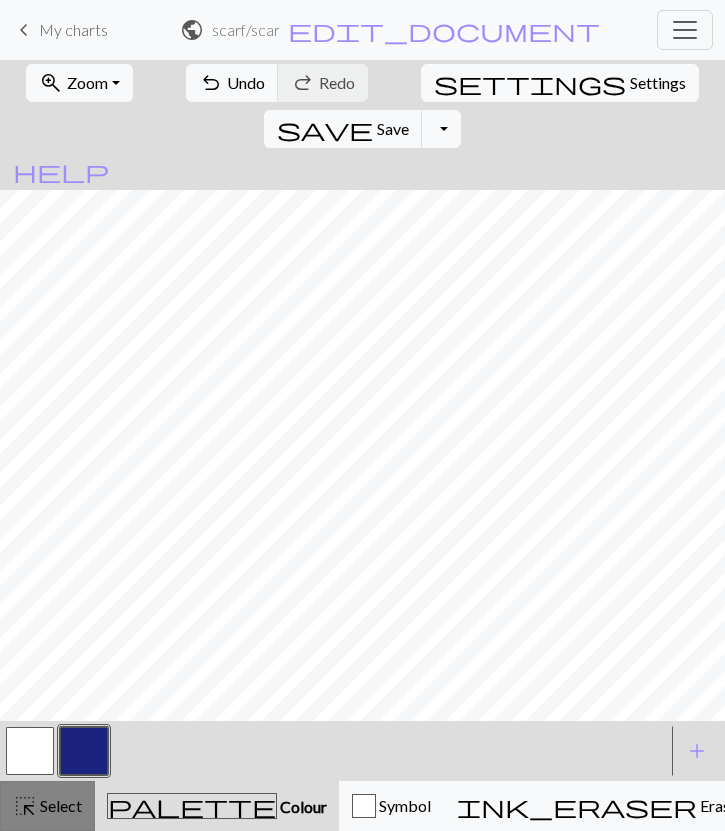 click on "Select" at bounding box center (59, 805) 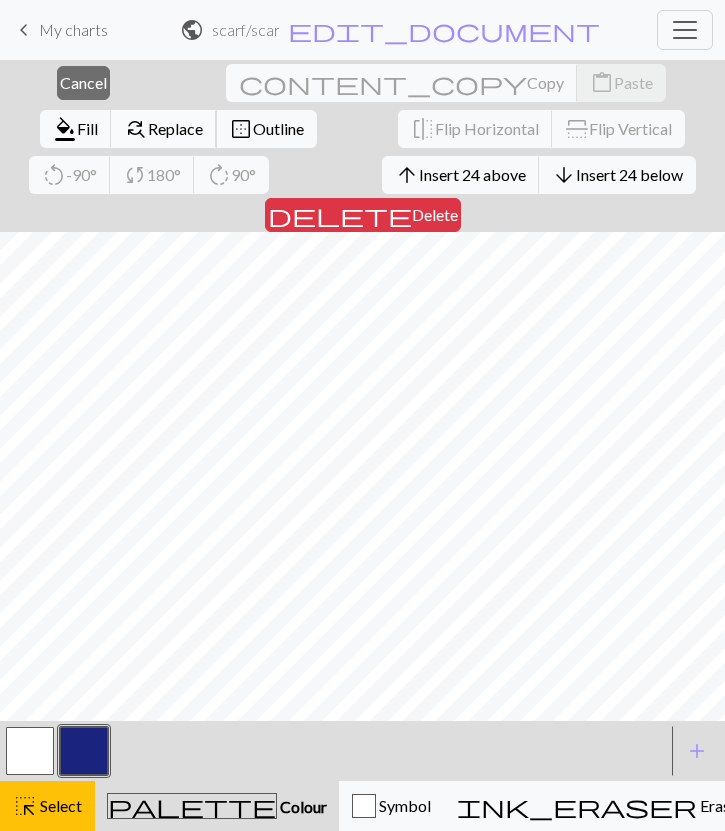 click on "Replace" at bounding box center [175, 128] 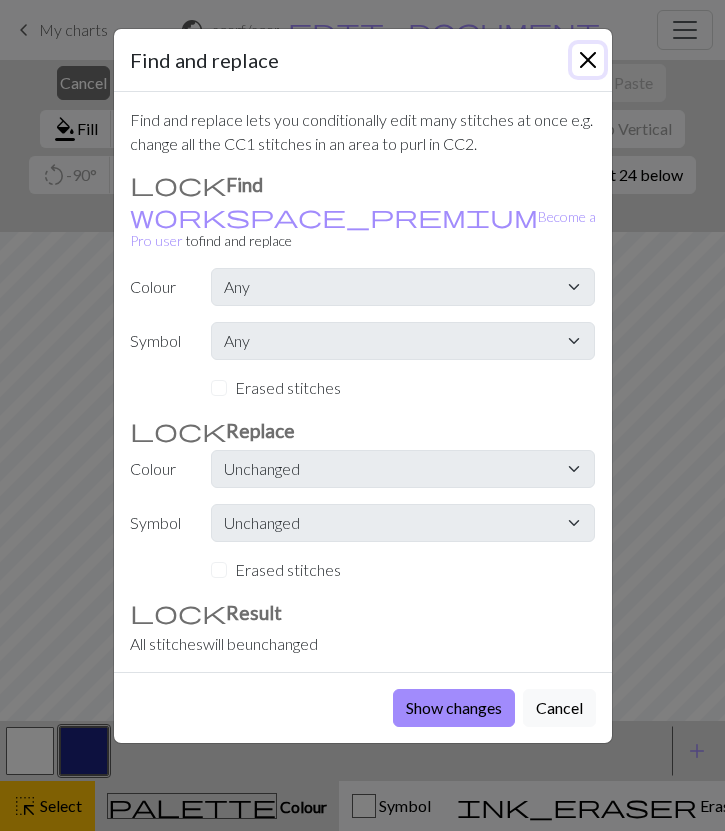 click at bounding box center [588, 60] 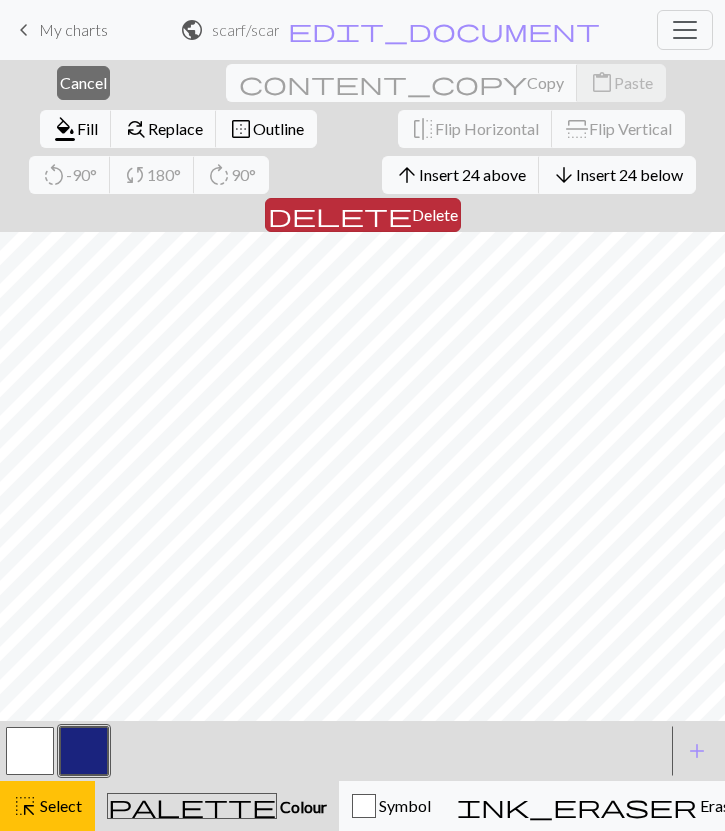 click on "Delete" at bounding box center [435, 214] 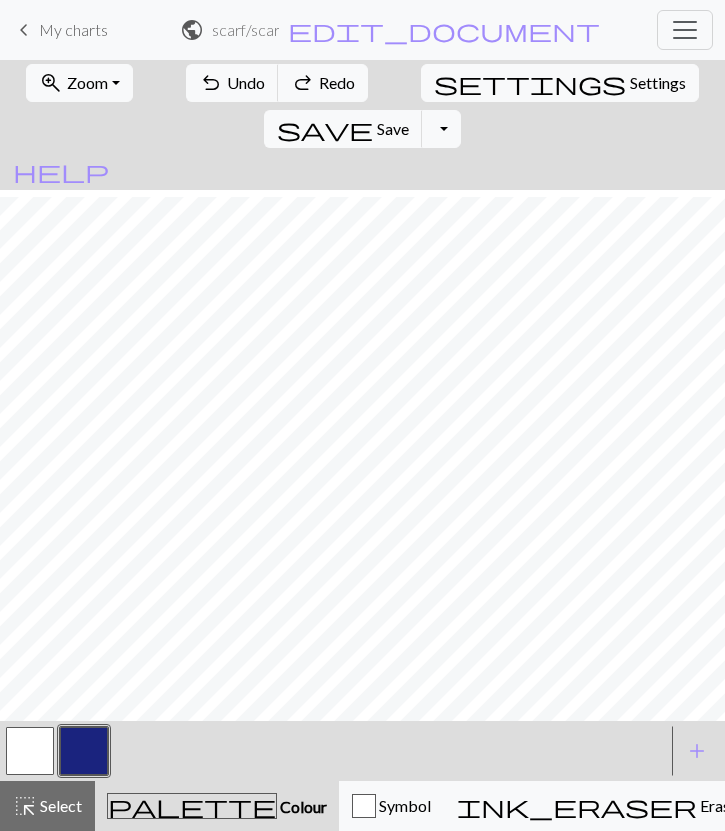 scroll, scrollTop: 163, scrollLeft: 0, axis: vertical 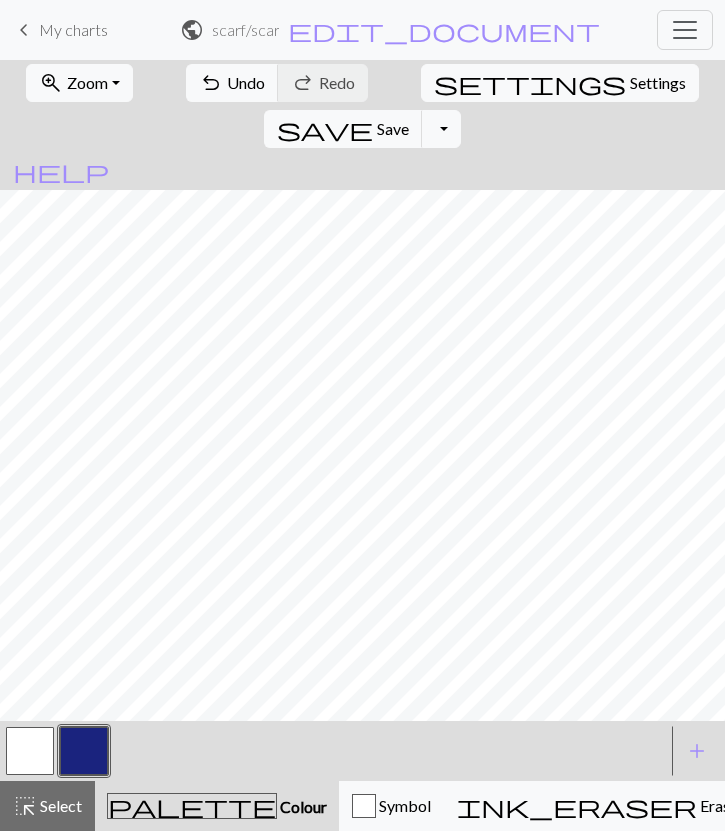 click at bounding box center [30, 751] 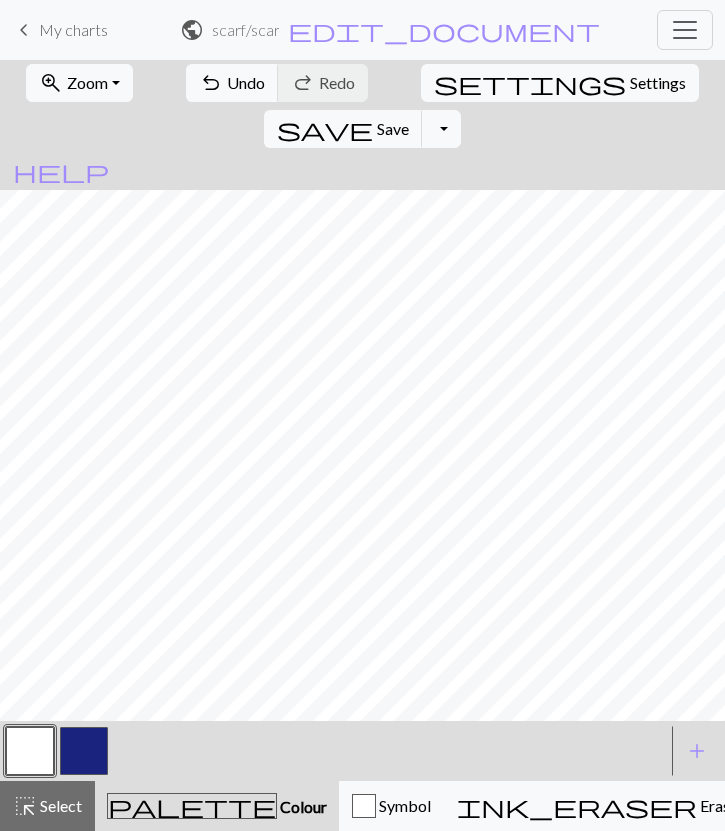 click at bounding box center (84, 751) 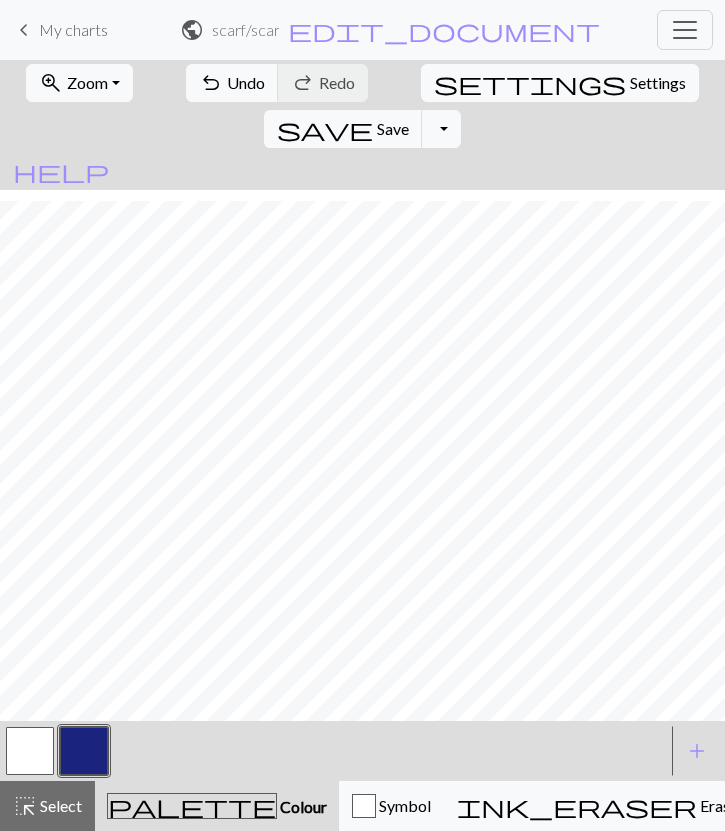 scroll, scrollTop: 0, scrollLeft: 0, axis: both 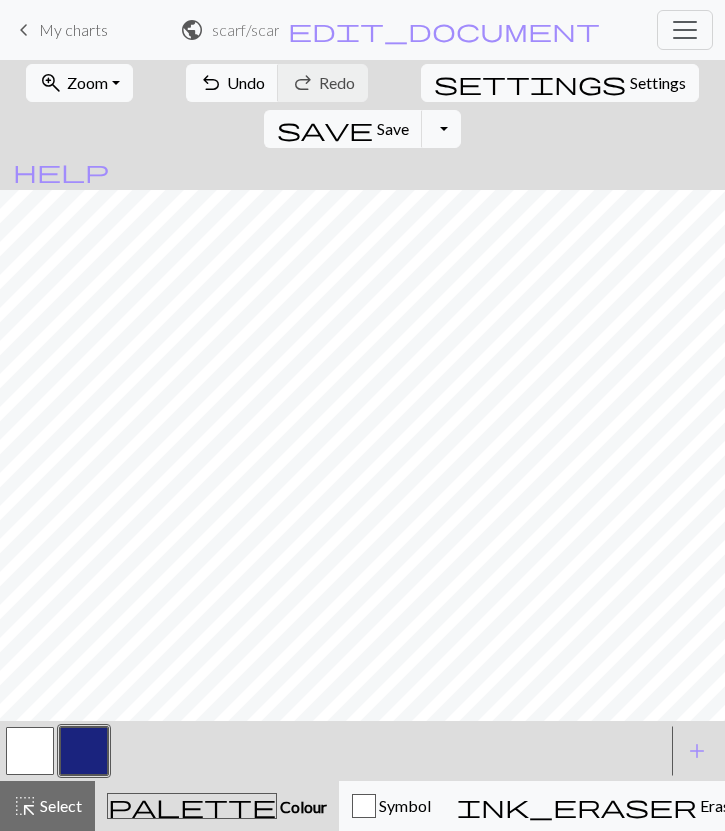 click at bounding box center [30, 751] 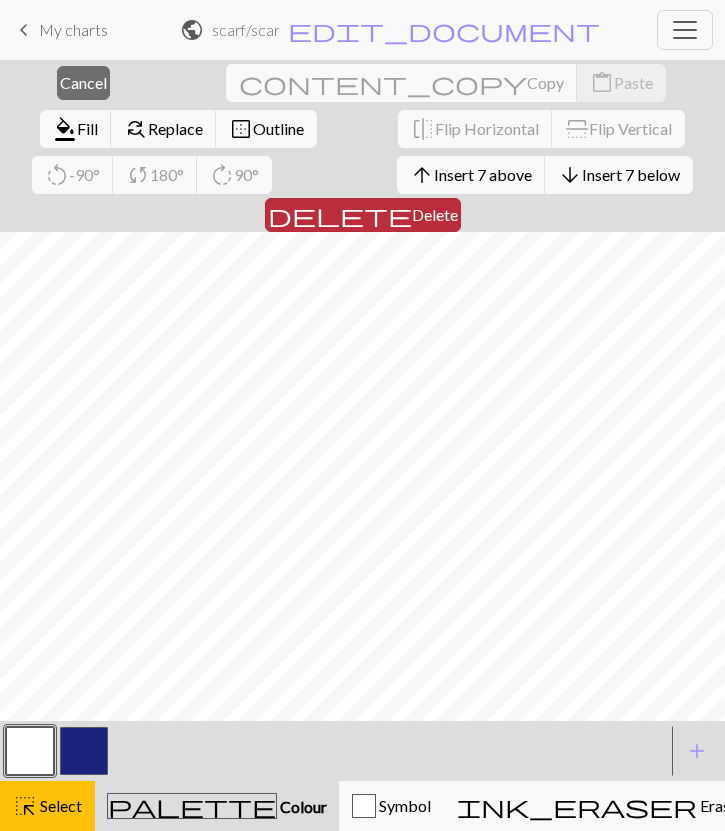 click on "delete  Delete" at bounding box center (363, 215) 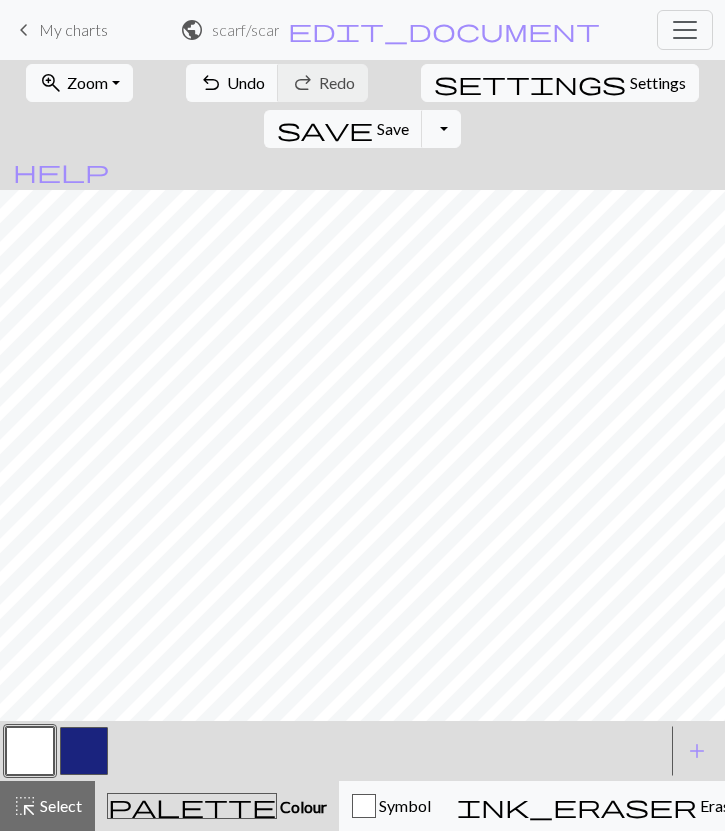 click at bounding box center (30, 751) 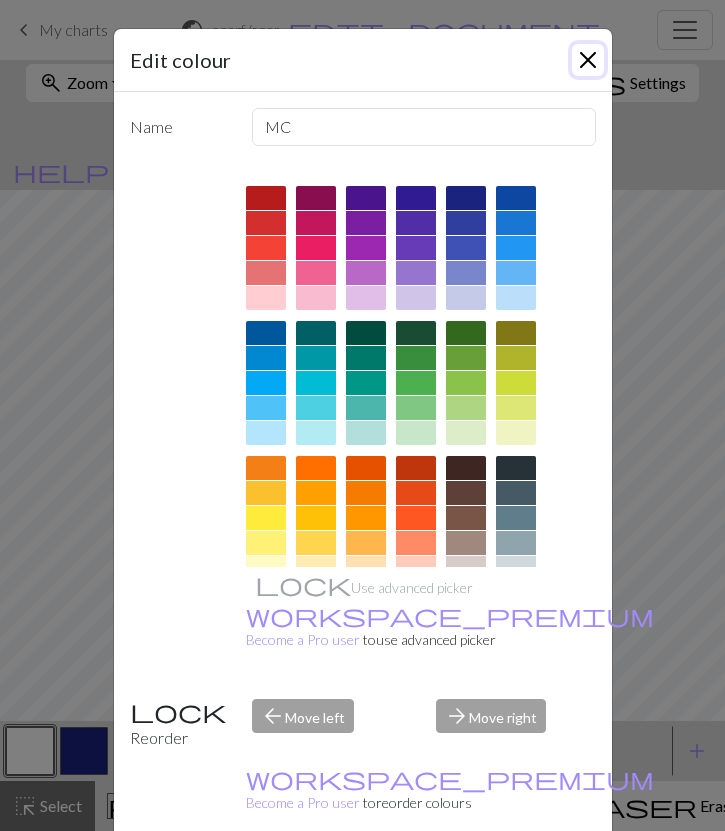 click at bounding box center (588, 60) 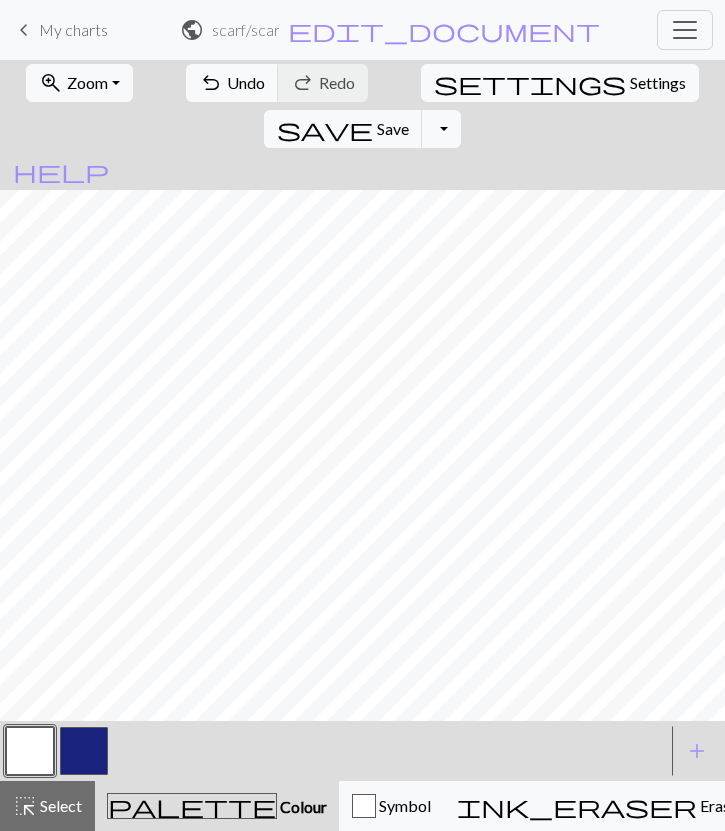 click at bounding box center (84, 751) 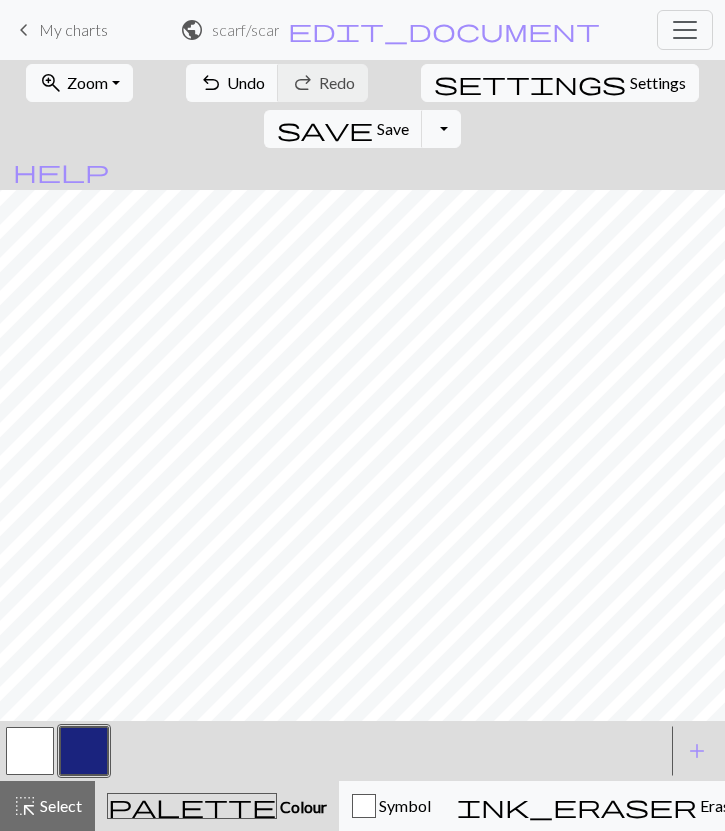 scroll, scrollTop: 0, scrollLeft: 0, axis: both 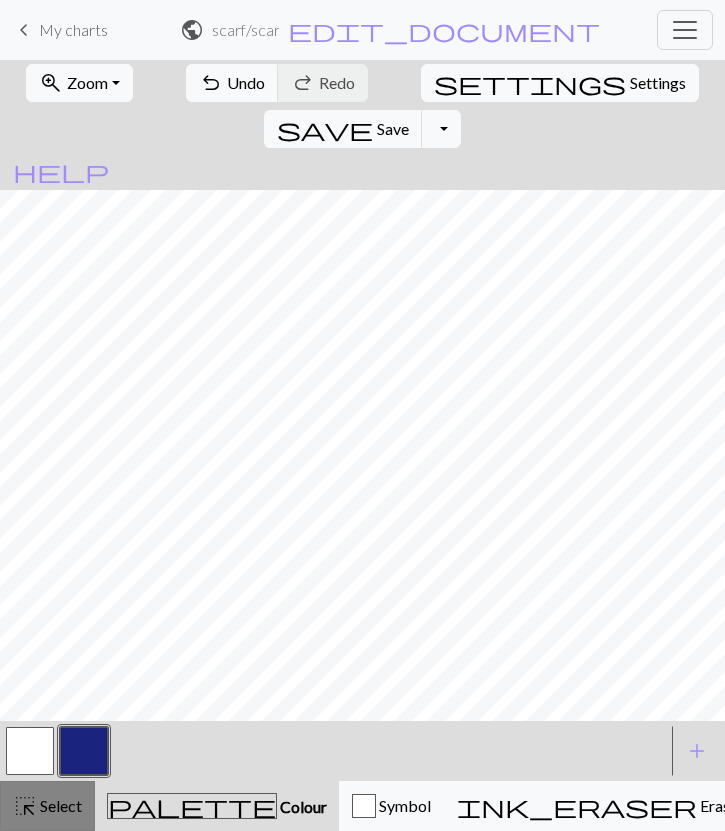 click on "Select" at bounding box center (59, 805) 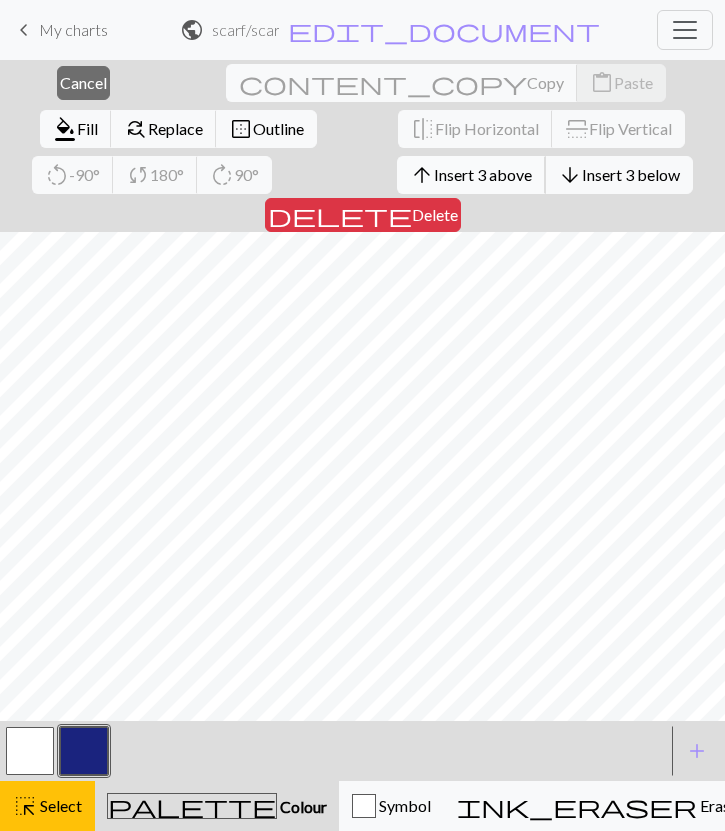 click on "Insert 3 above" at bounding box center (483, 174) 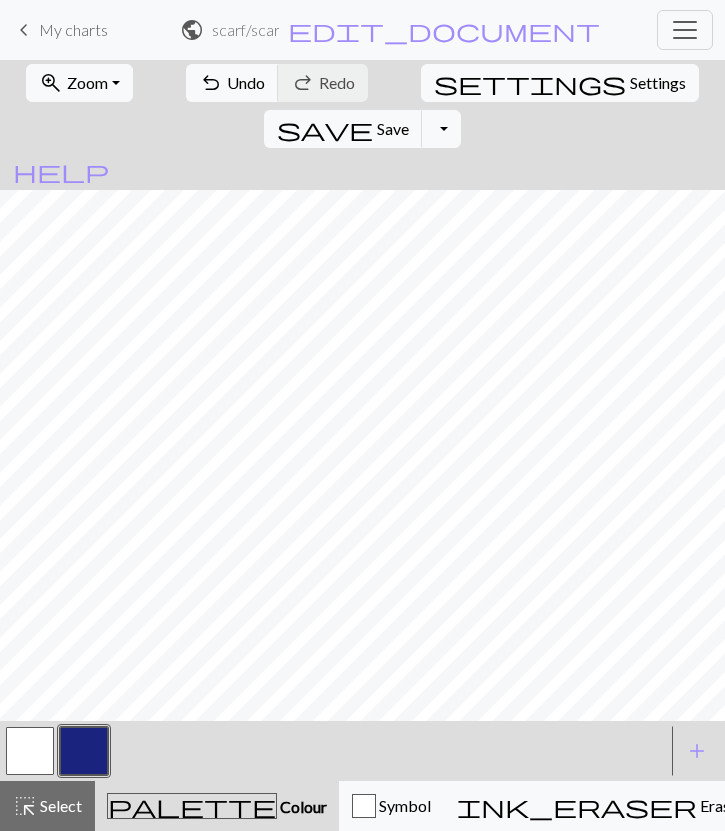 click at bounding box center (84, 751) 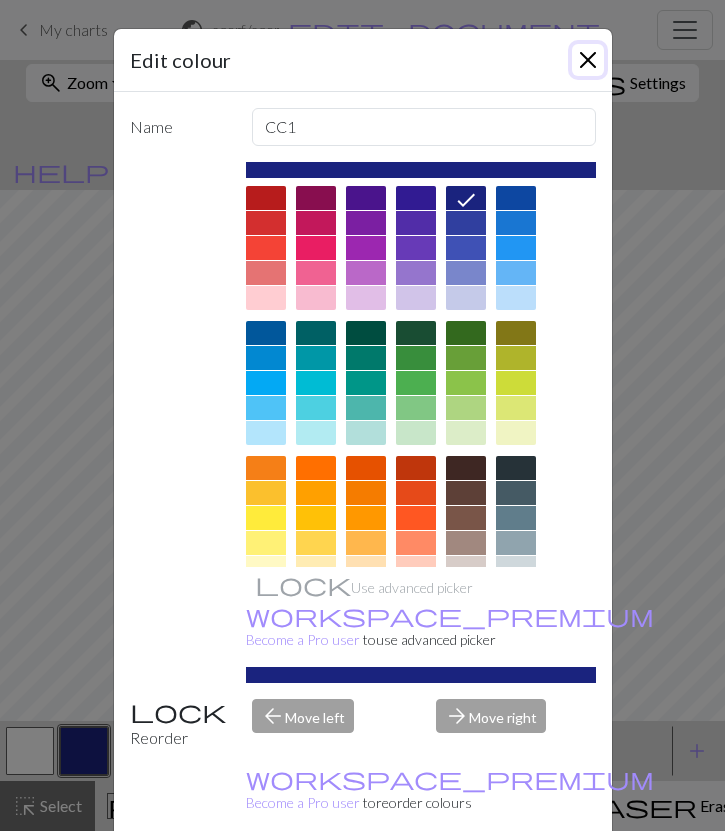 click at bounding box center (588, 60) 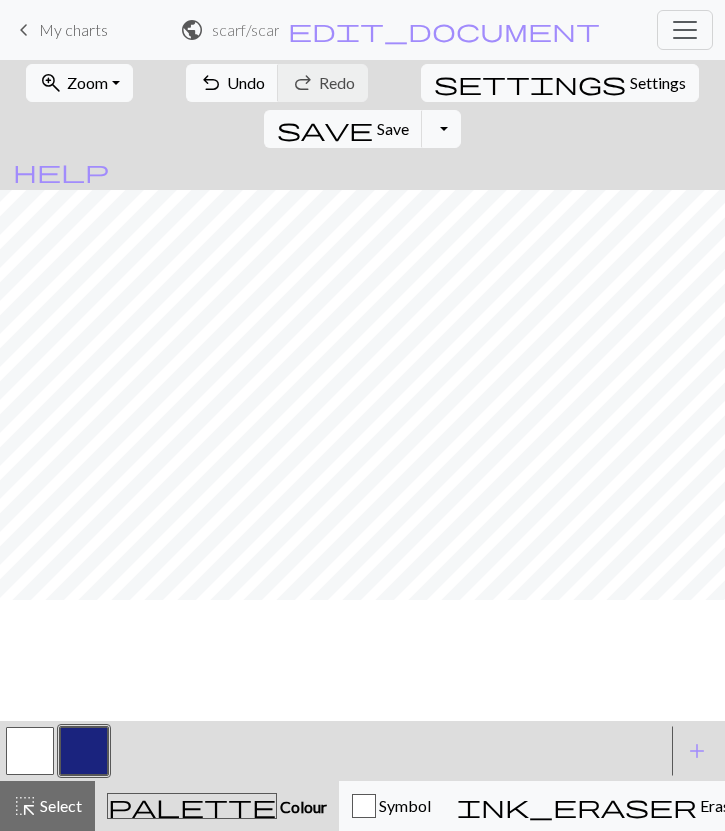 scroll, scrollTop: 0, scrollLeft: 0, axis: both 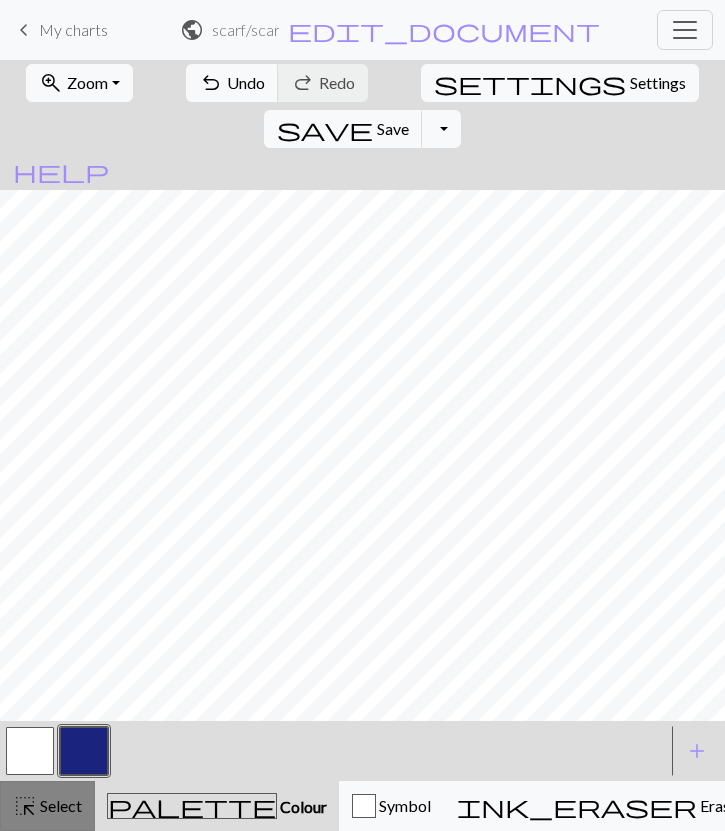 click on "highlight_alt   Select   Select" at bounding box center (47, 806) 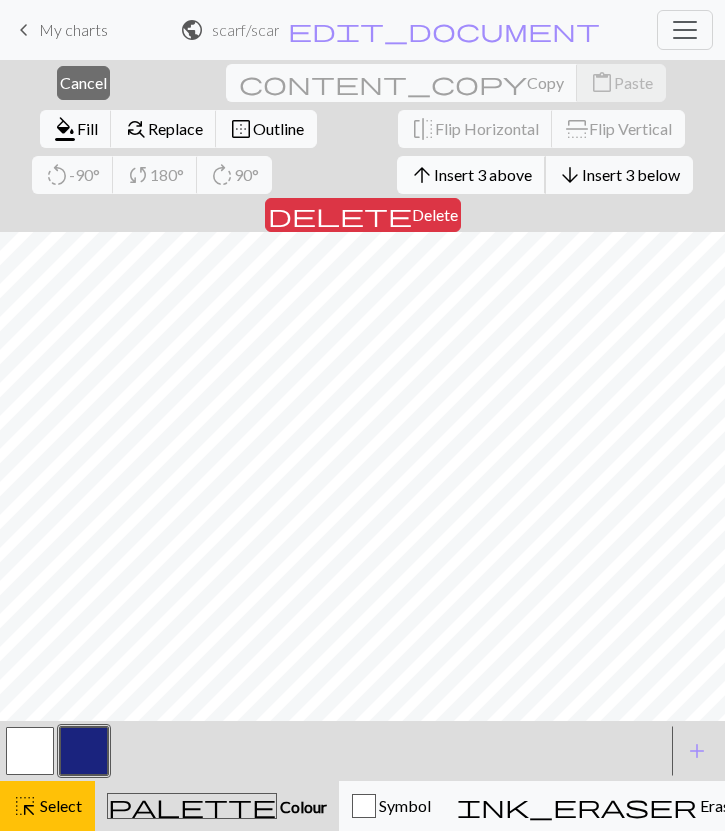 click on "Insert 3 above" at bounding box center [483, 174] 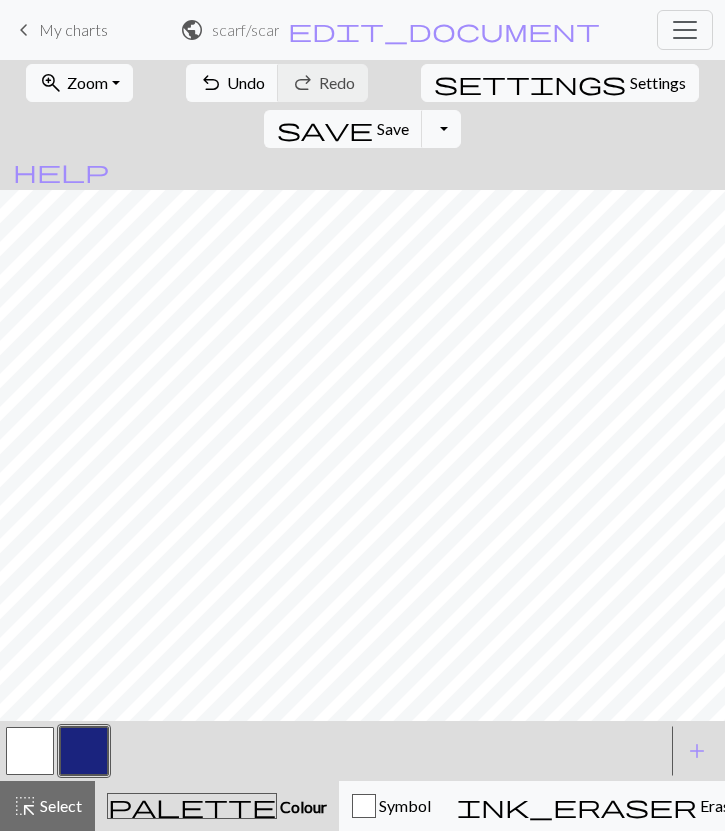 click at bounding box center [84, 751] 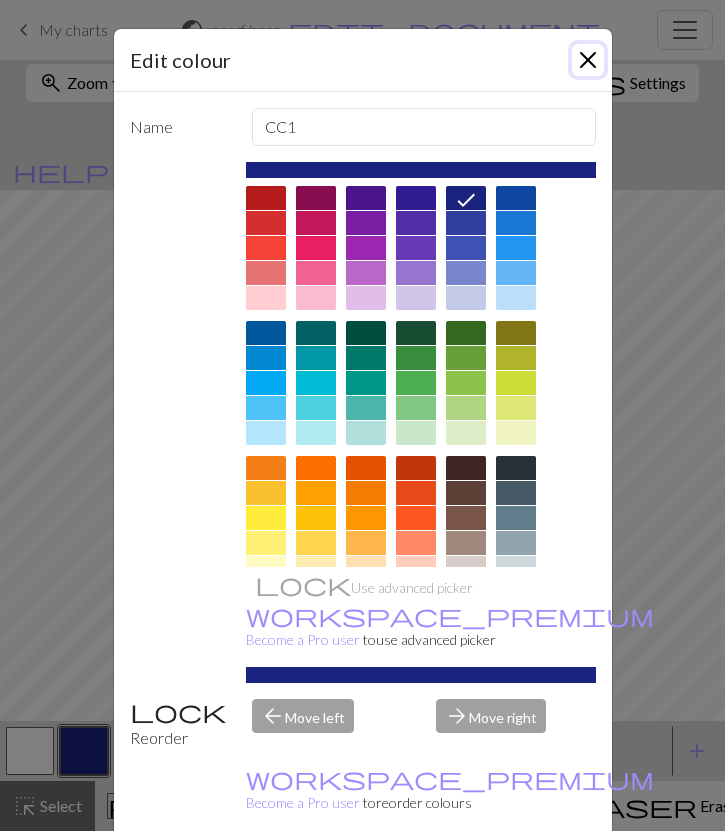click at bounding box center [588, 60] 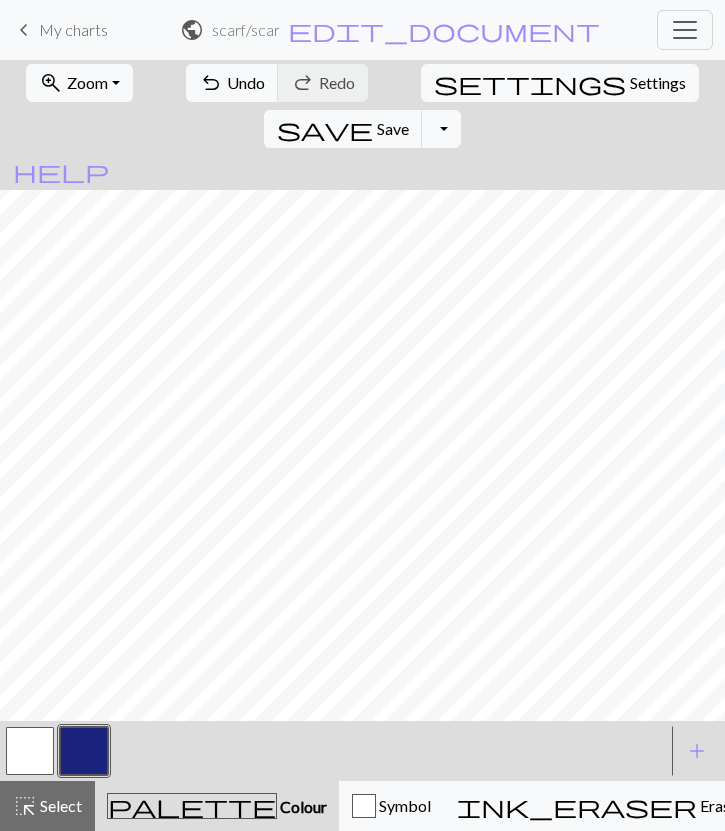 scroll, scrollTop: 0, scrollLeft: 0, axis: both 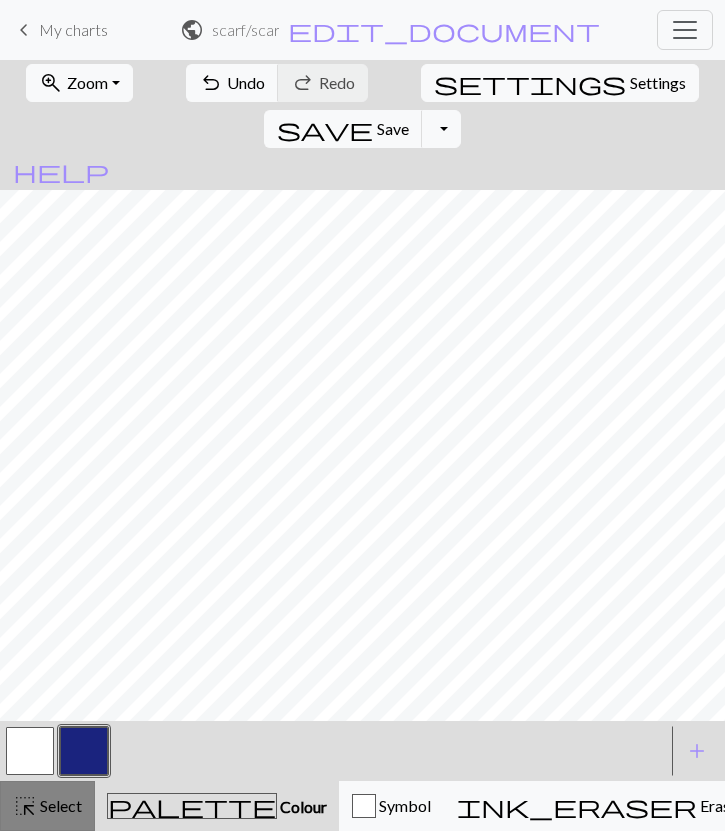 click on "highlight_alt   Select   Select" at bounding box center (47, 806) 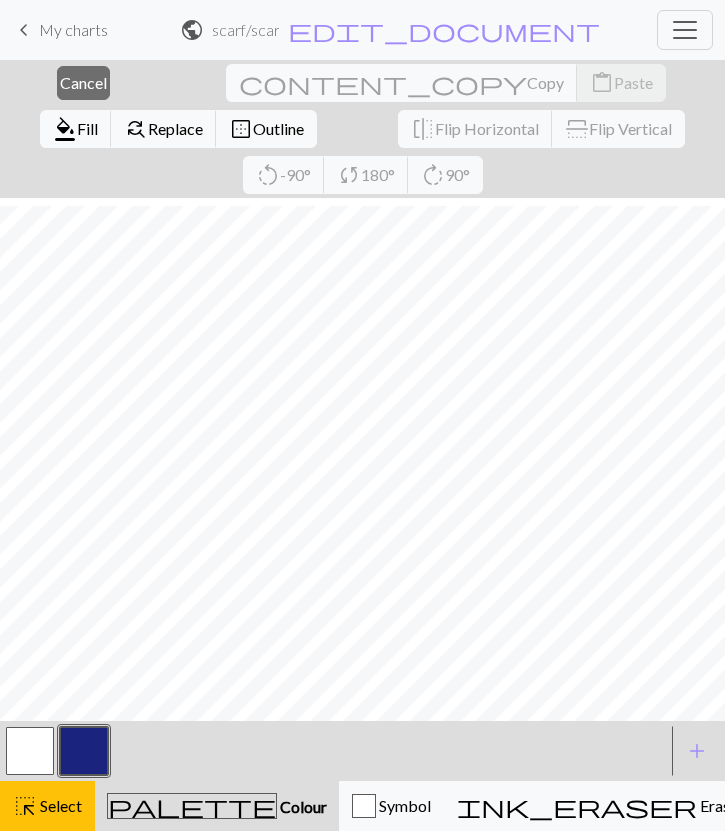 scroll, scrollTop: 195, scrollLeft: 0, axis: vertical 